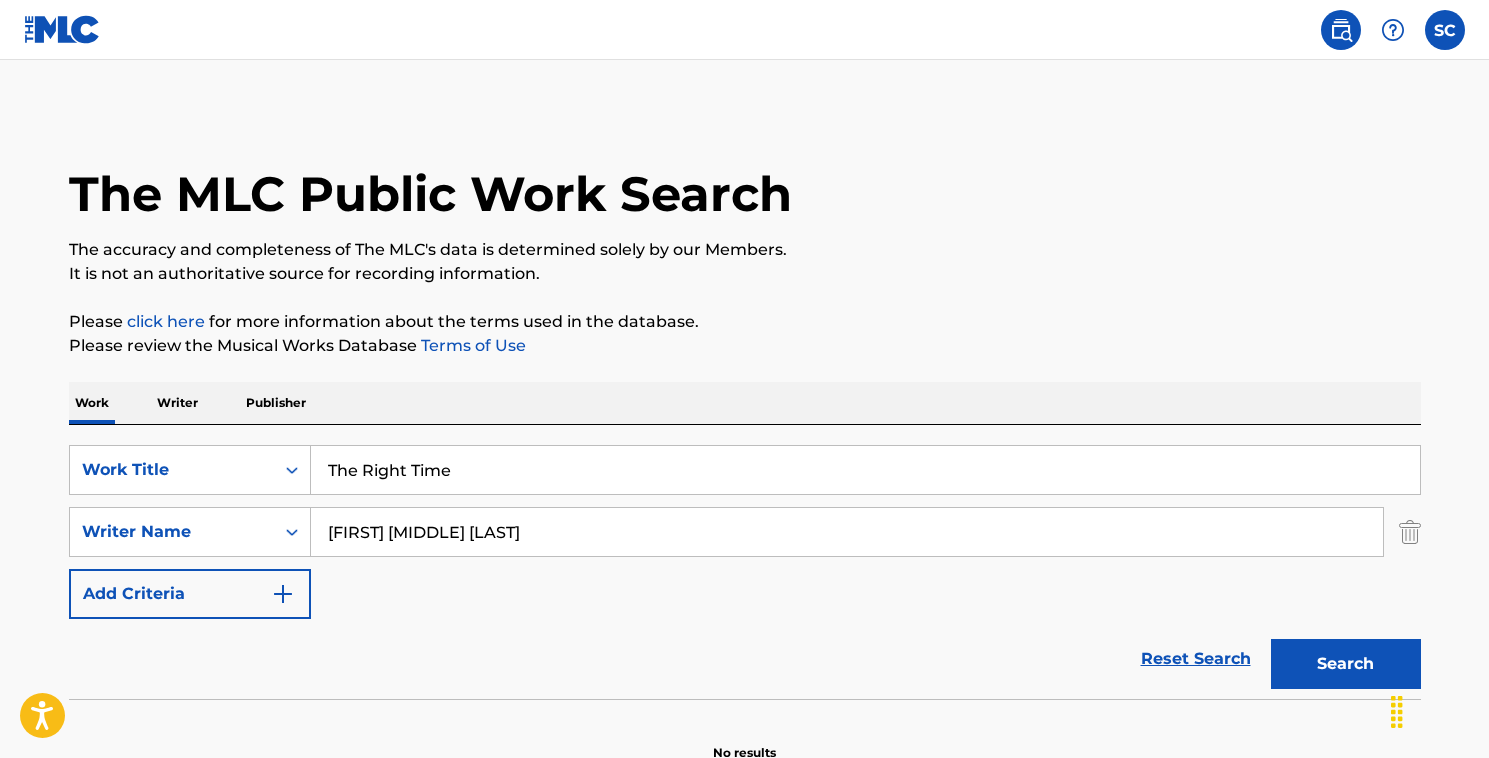 scroll, scrollTop: 110, scrollLeft: 0, axis: vertical 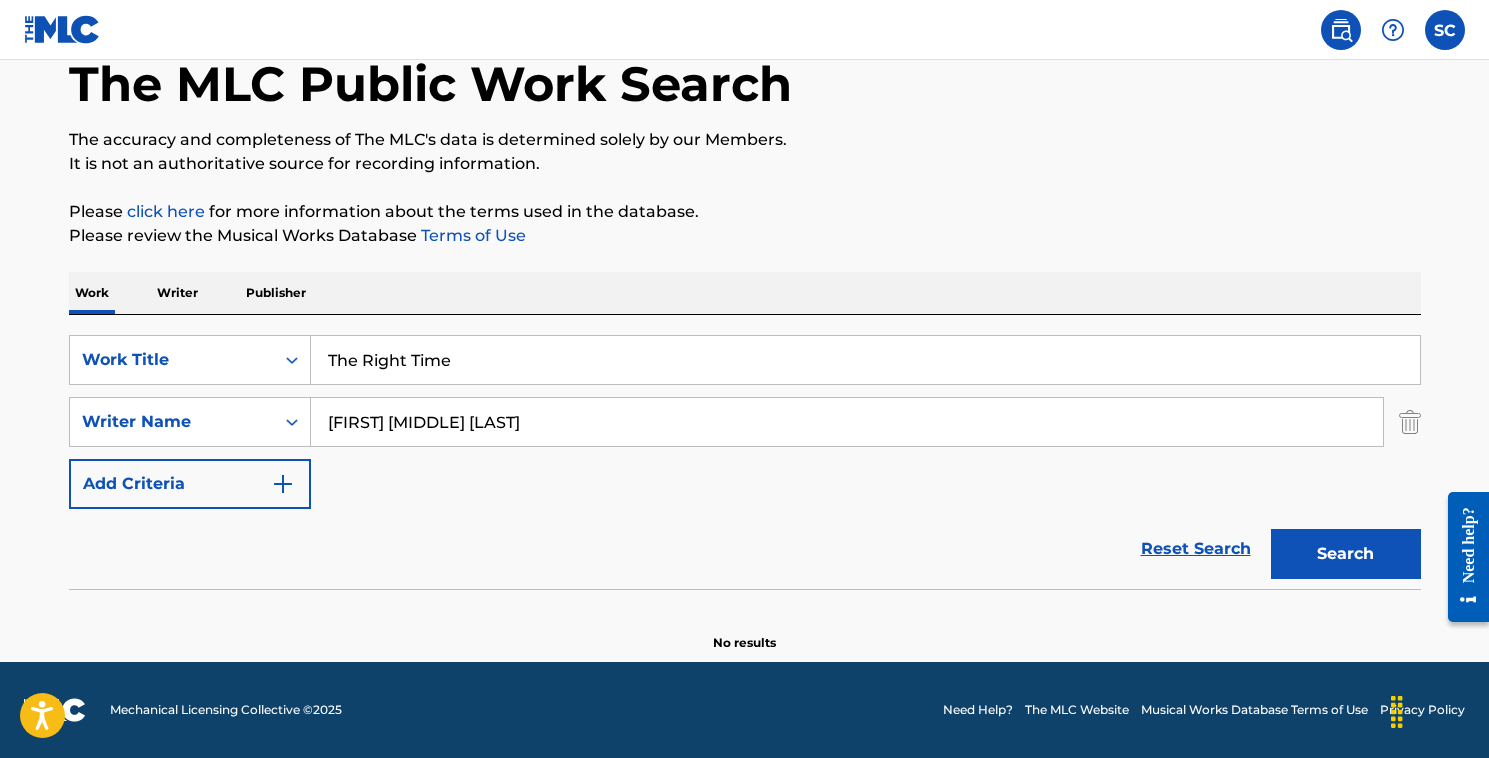 click on "Reset Search Search" at bounding box center [745, 549] 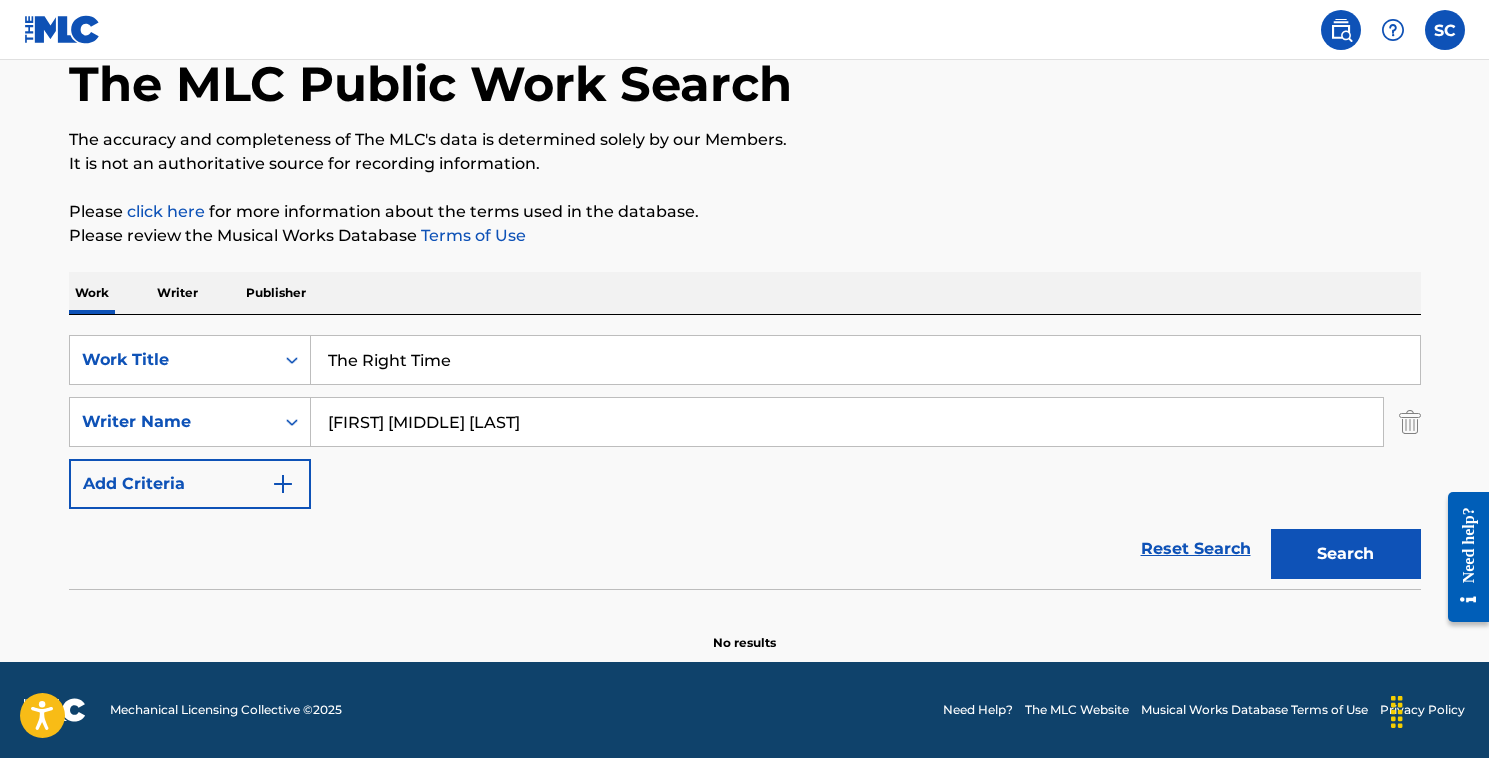 click on "SC [FIRST]   [LAST] [EMAIL] Profile Log out" at bounding box center (744, 30) 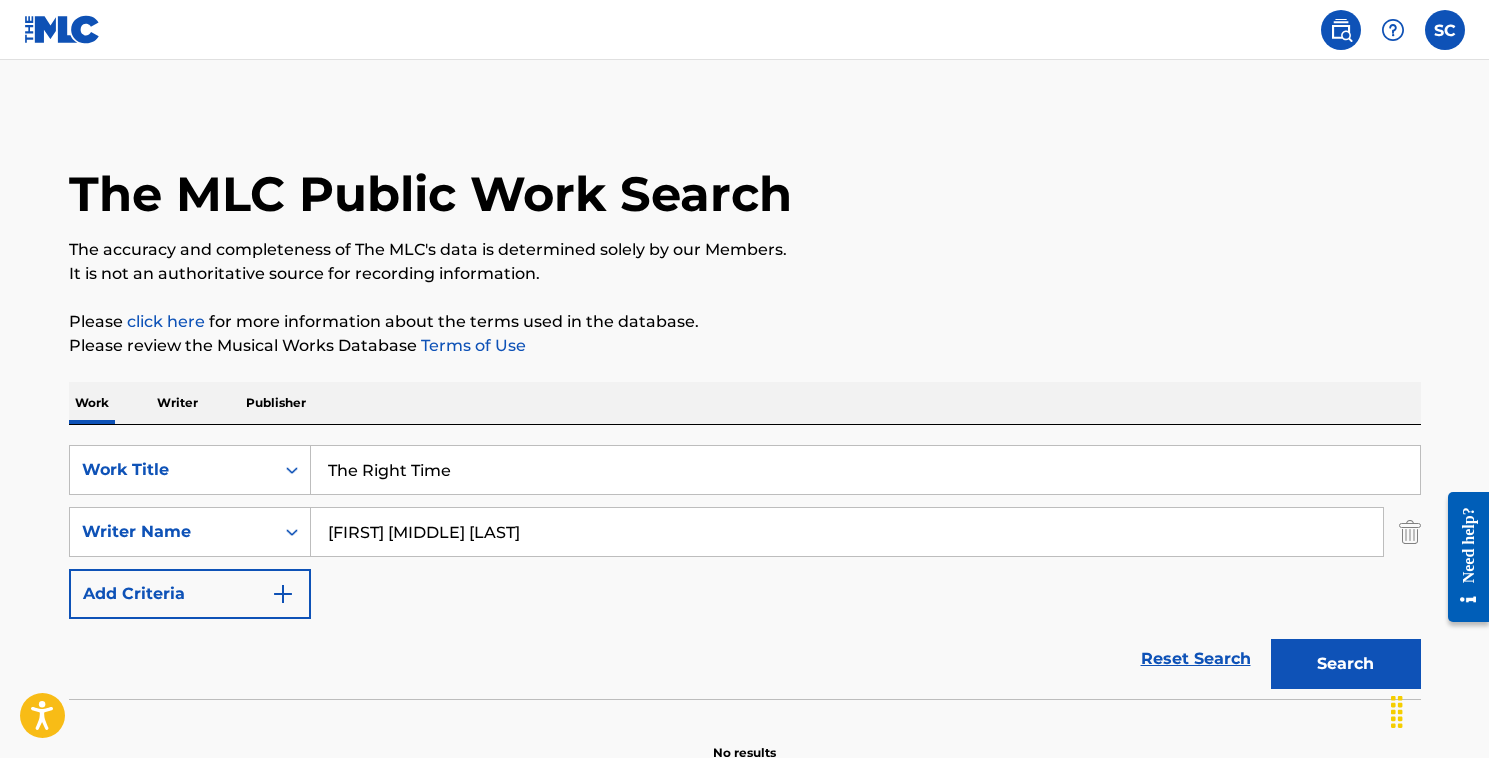 click on "SC [FIRST]   [LAST] [EMAIL] Profile Log out" at bounding box center [744, 30] 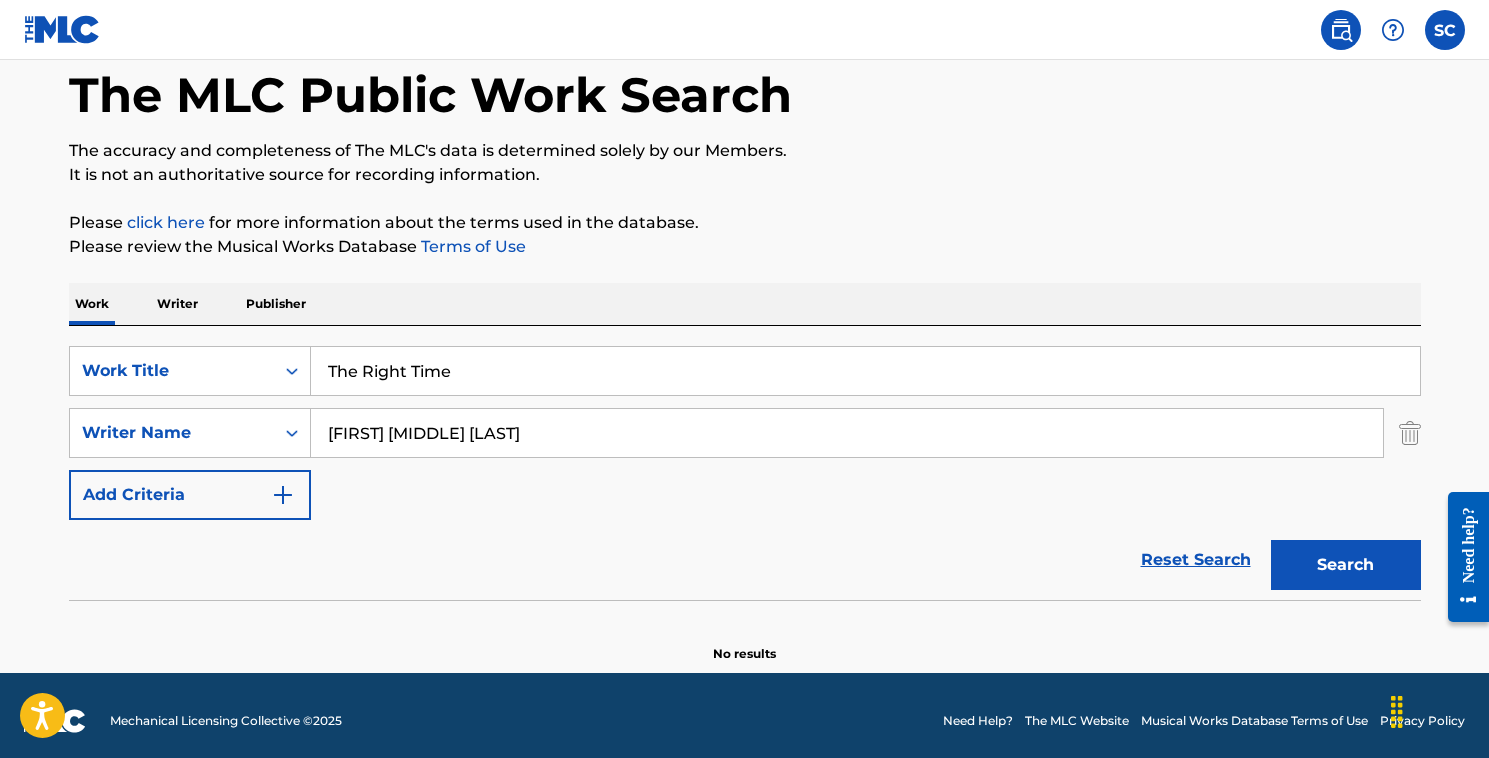scroll, scrollTop: 110, scrollLeft: 0, axis: vertical 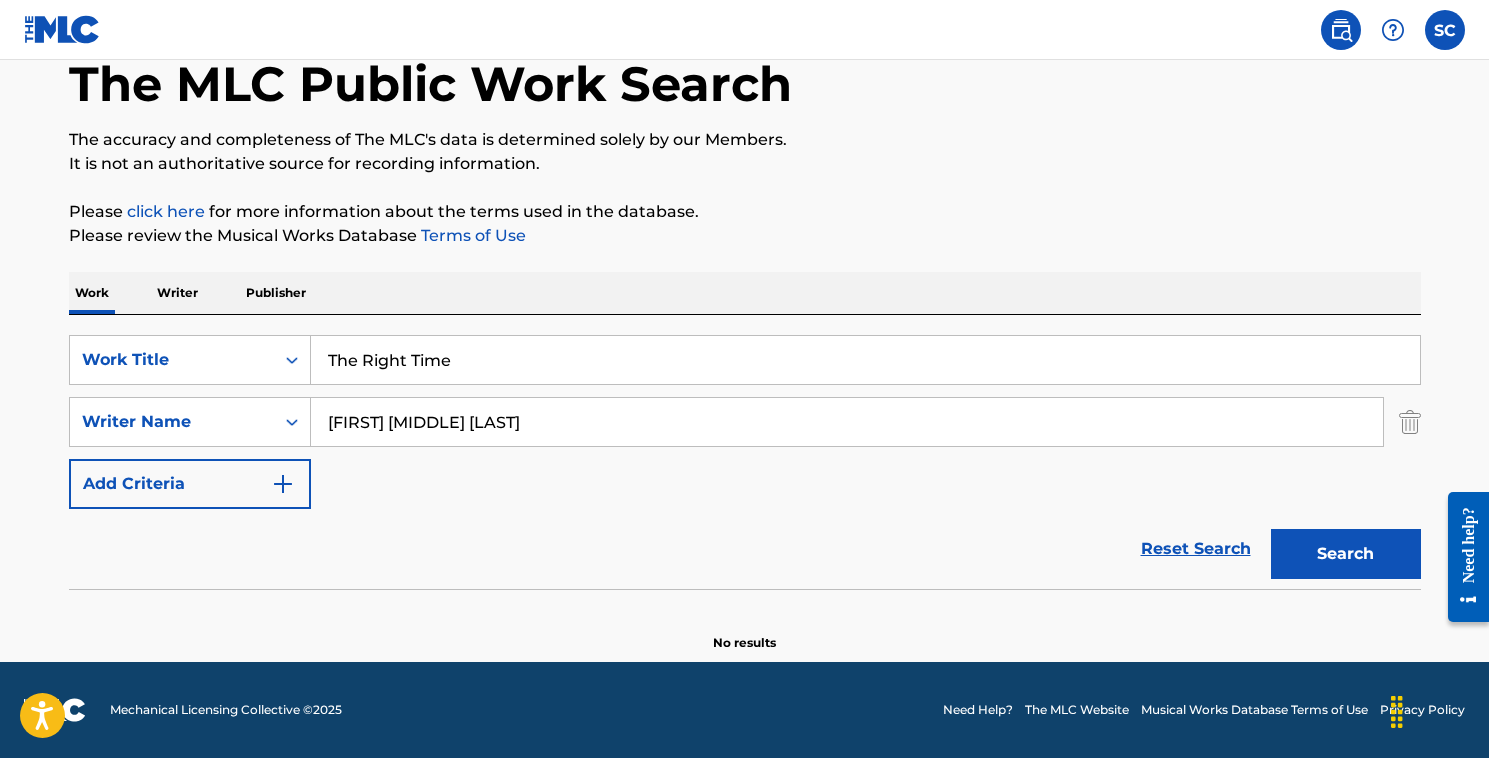 click on "Search" at bounding box center [1346, 554] 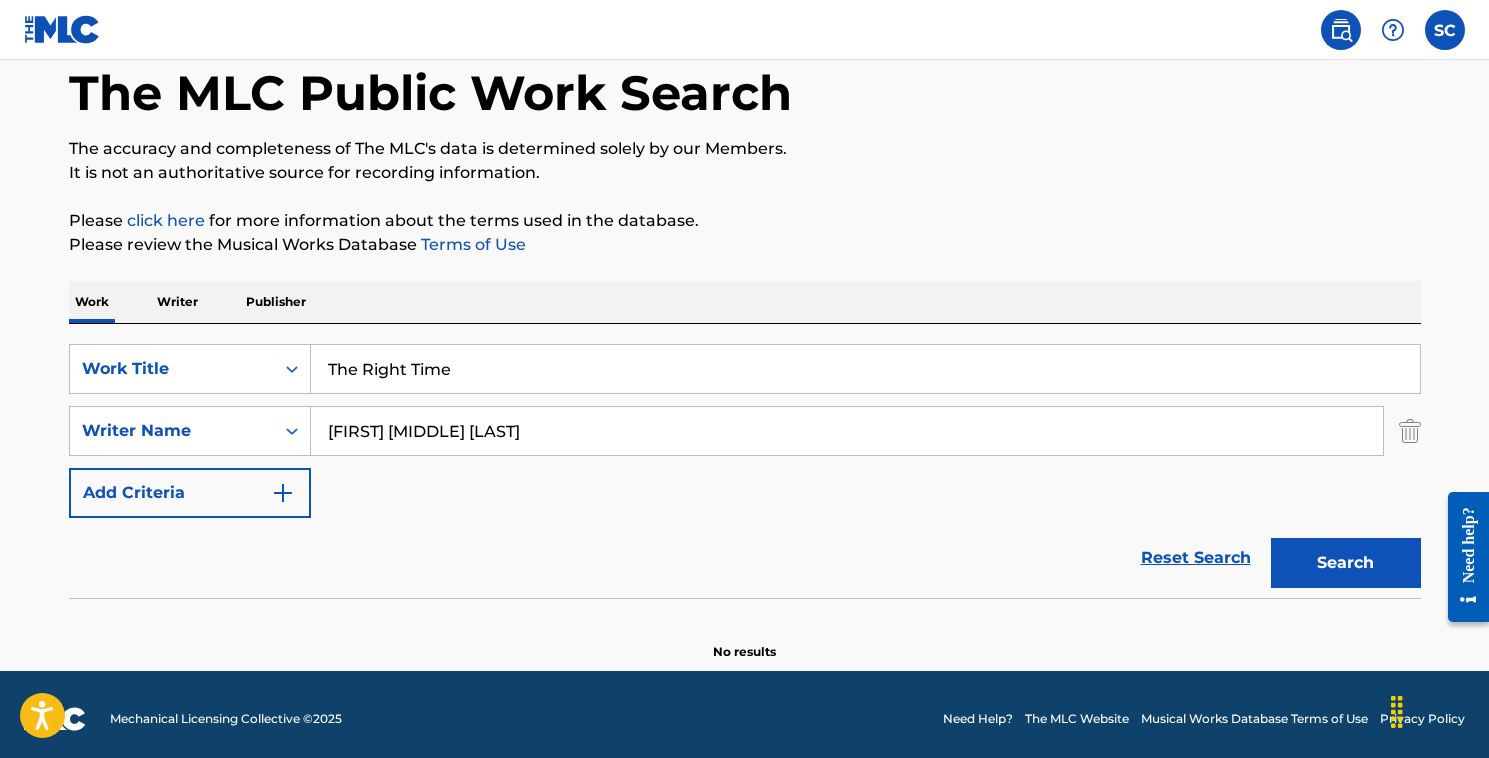 scroll, scrollTop: 110, scrollLeft: 0, axis: vertical 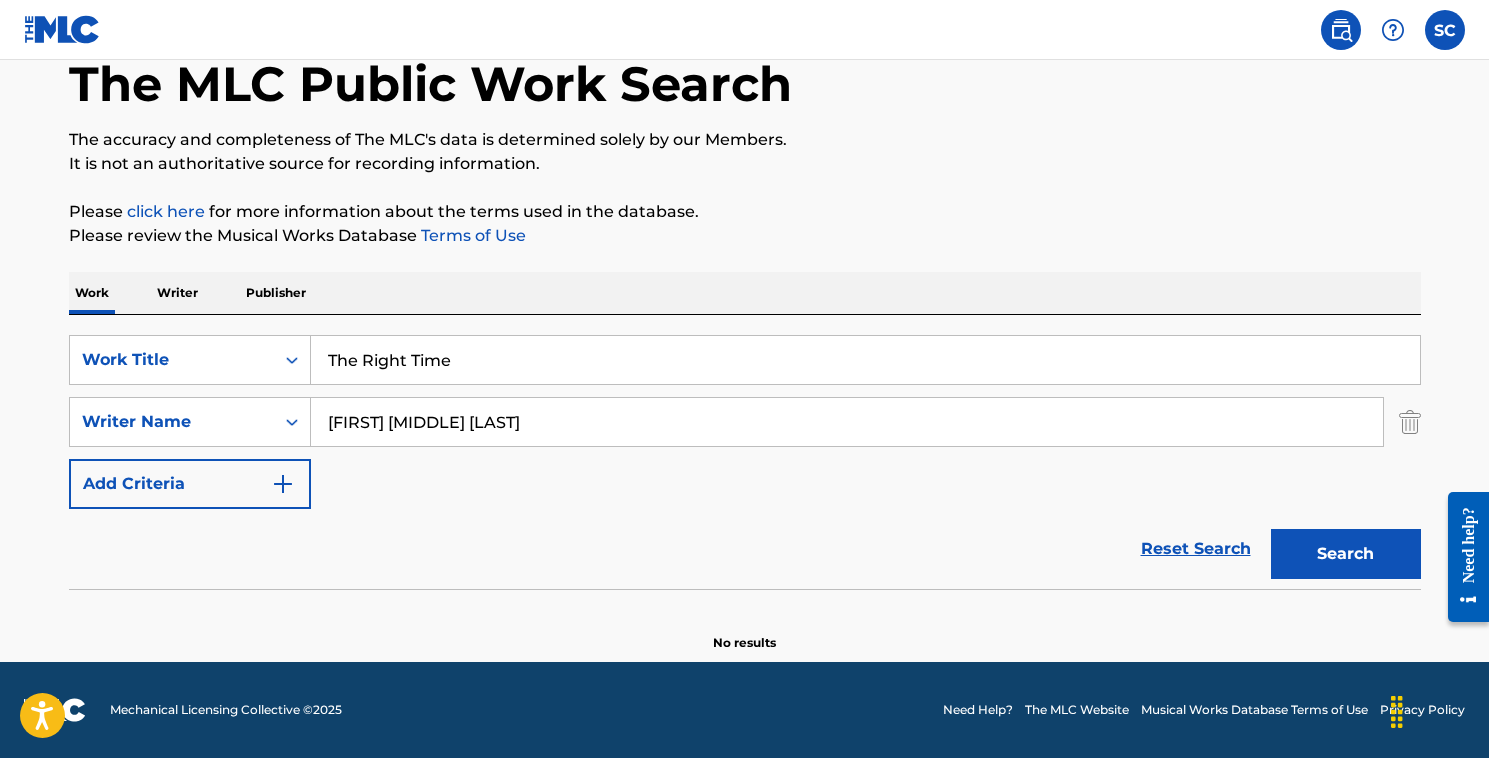 click on "No results" at bounding box center [745, 626] 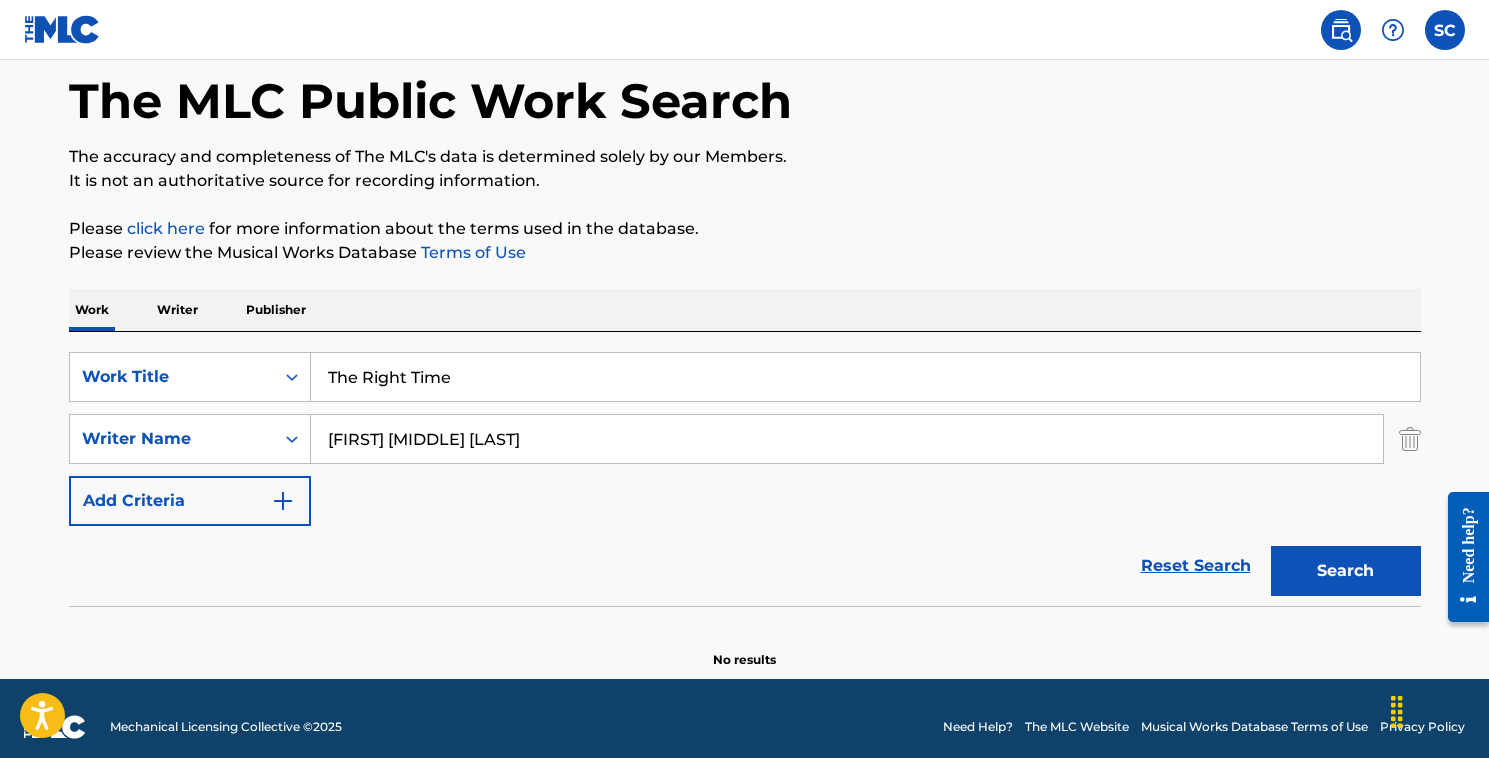 scroll, scrollTop: 110, scrollLeft: 0, axis: vertical 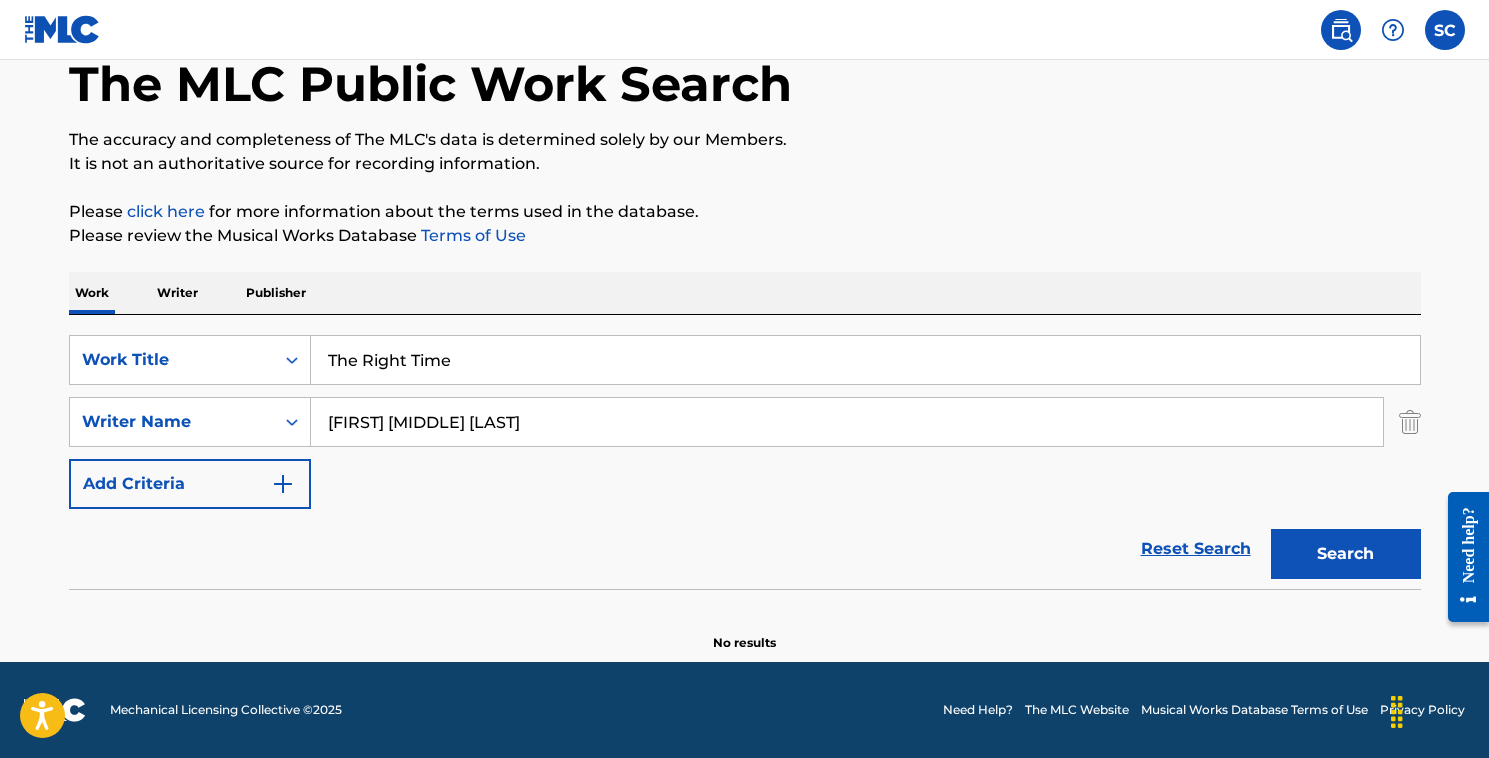 click on "Need help?" at bounding box center (1468, 545) 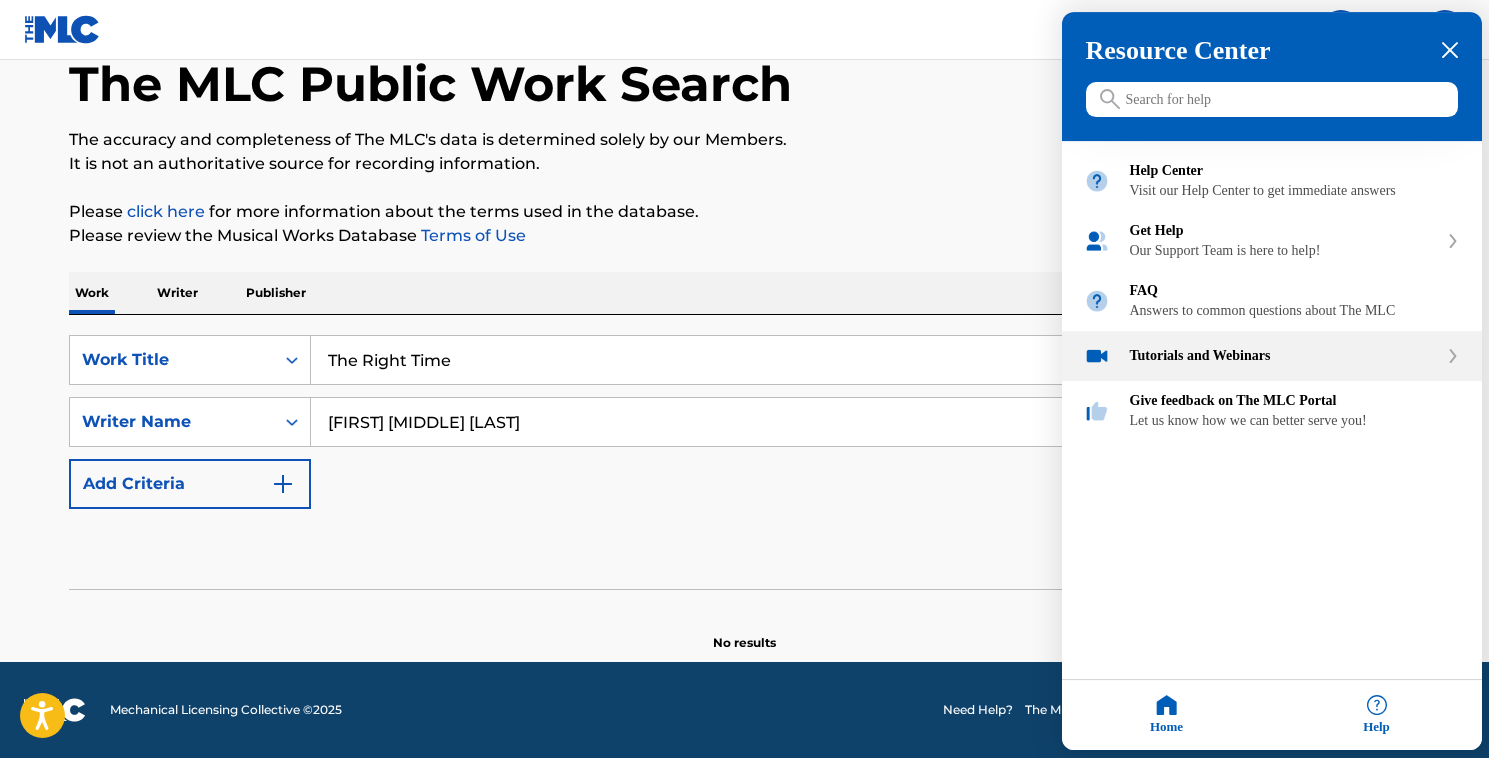 click on "Tutorials and Webinars" at bounding box center (1284, 357) 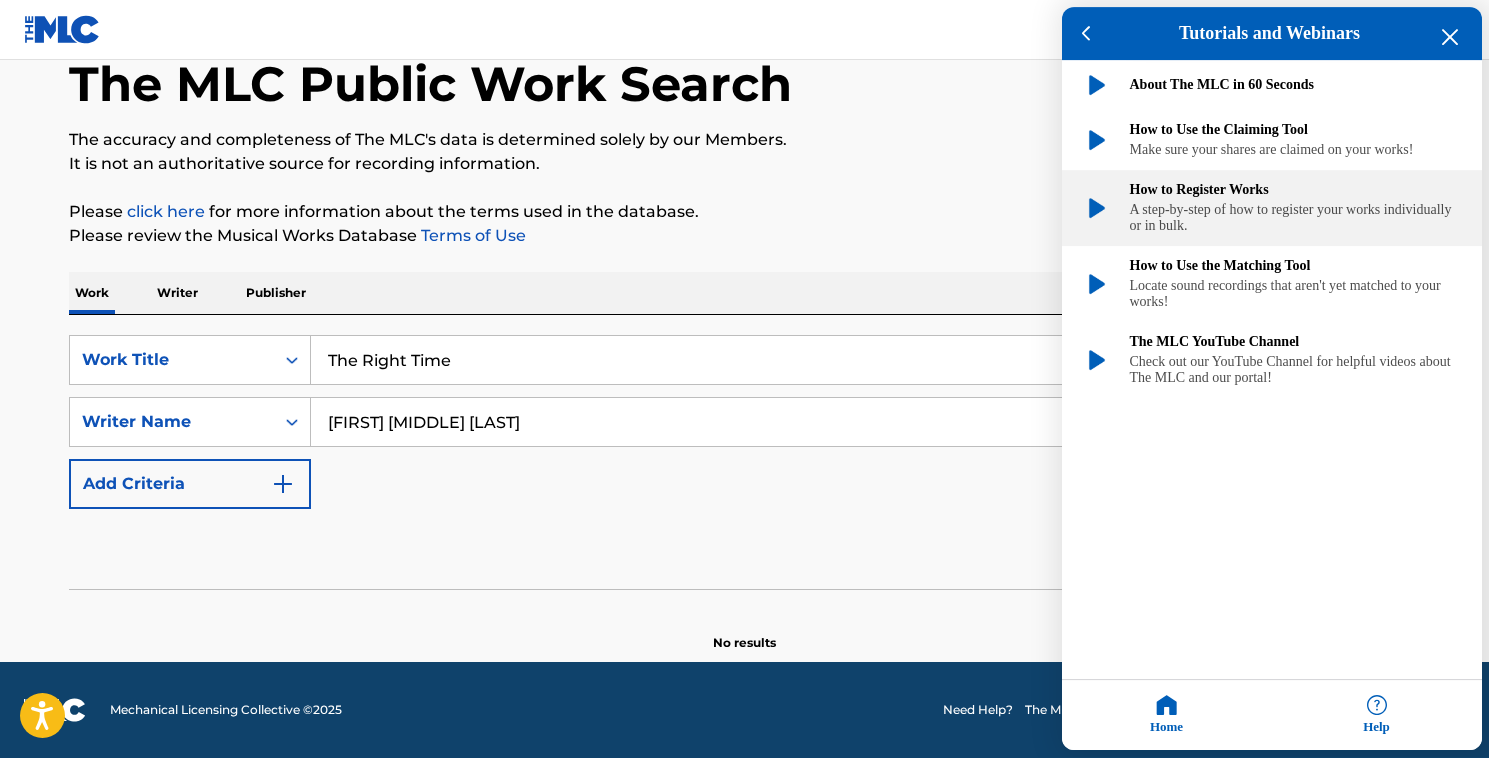 click on "How to Register Works   A step-by-step of how to register your works individually or in bulk." at bounding box center (1295, 209) 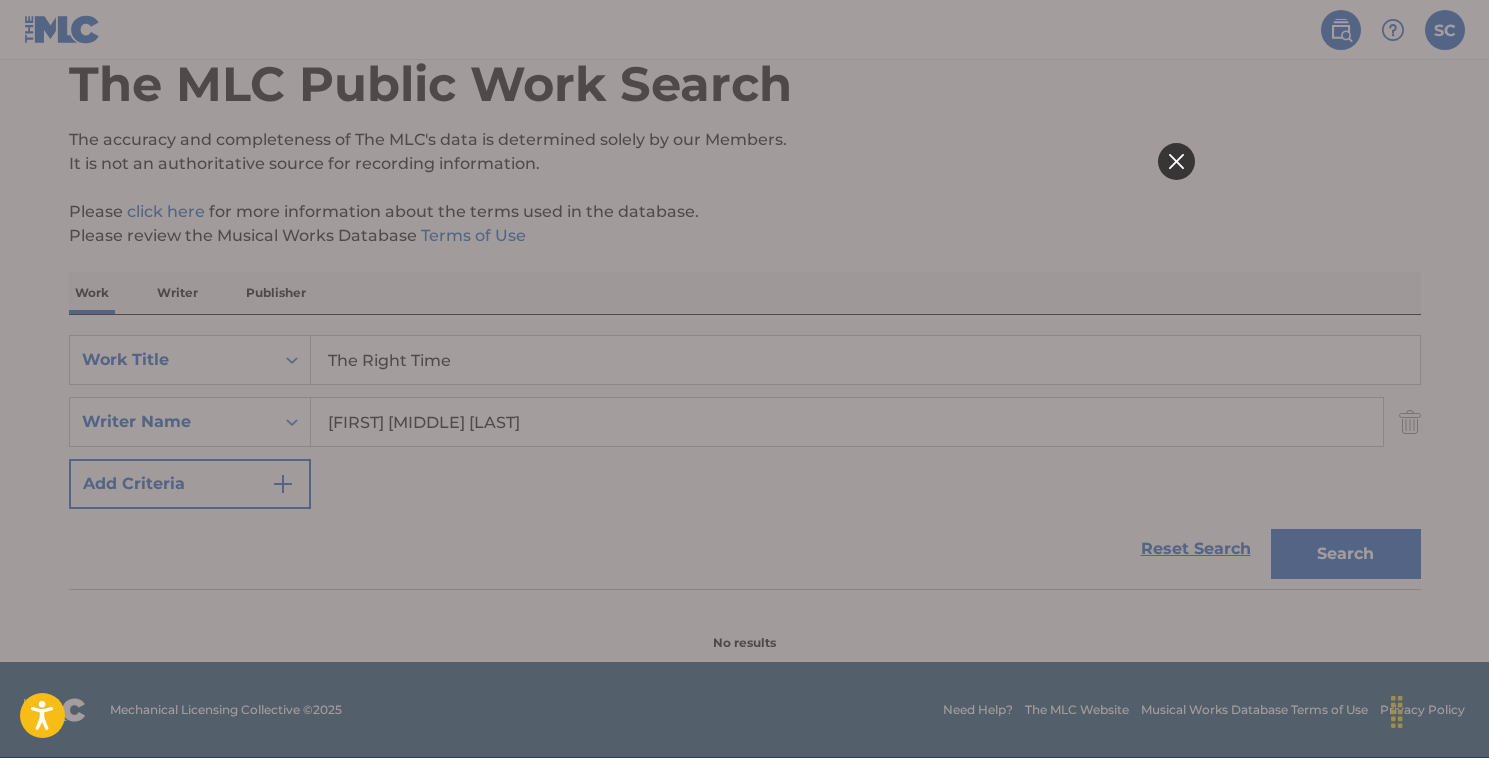 scroll, scrollTop: 0, scrollLeft: 0, axis: both 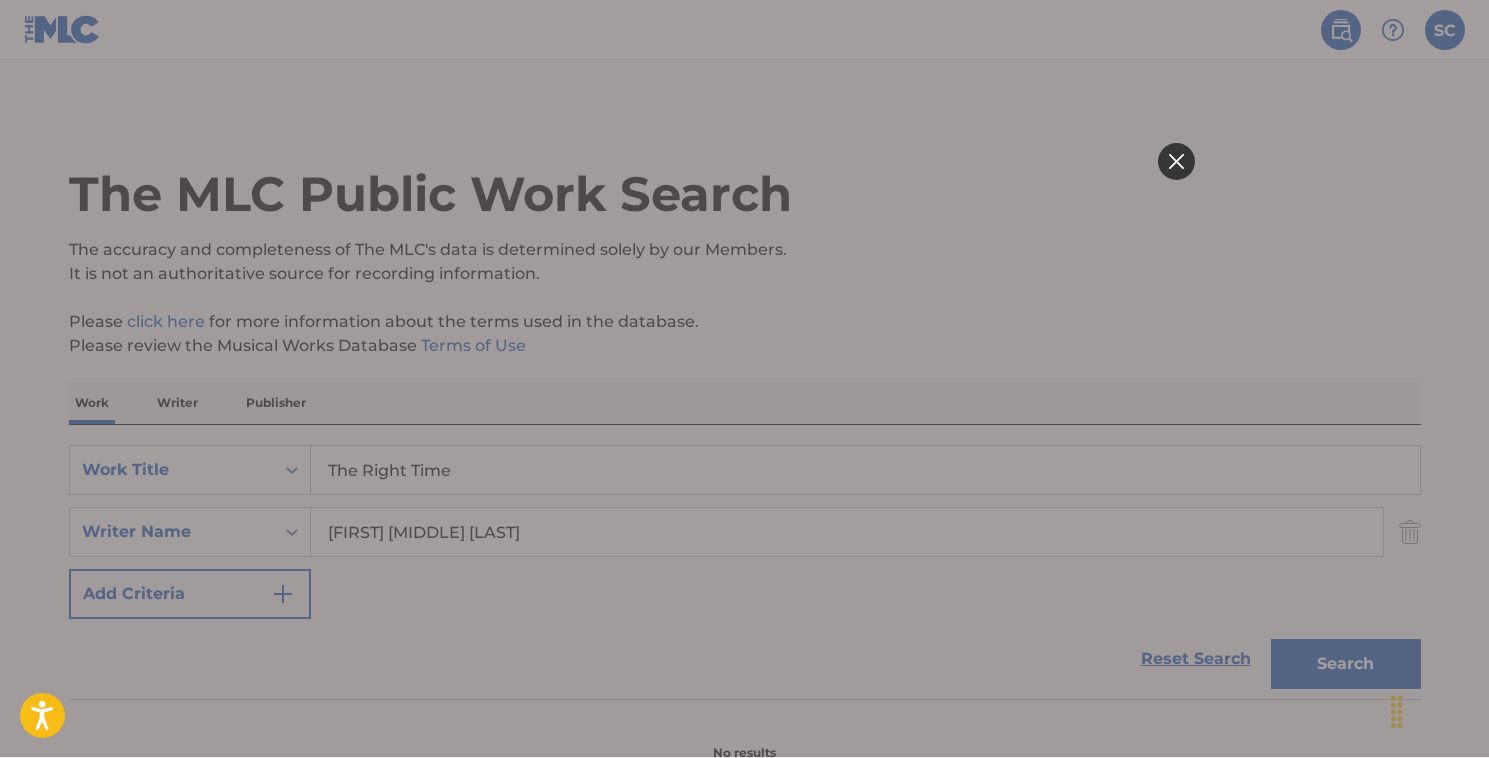 click 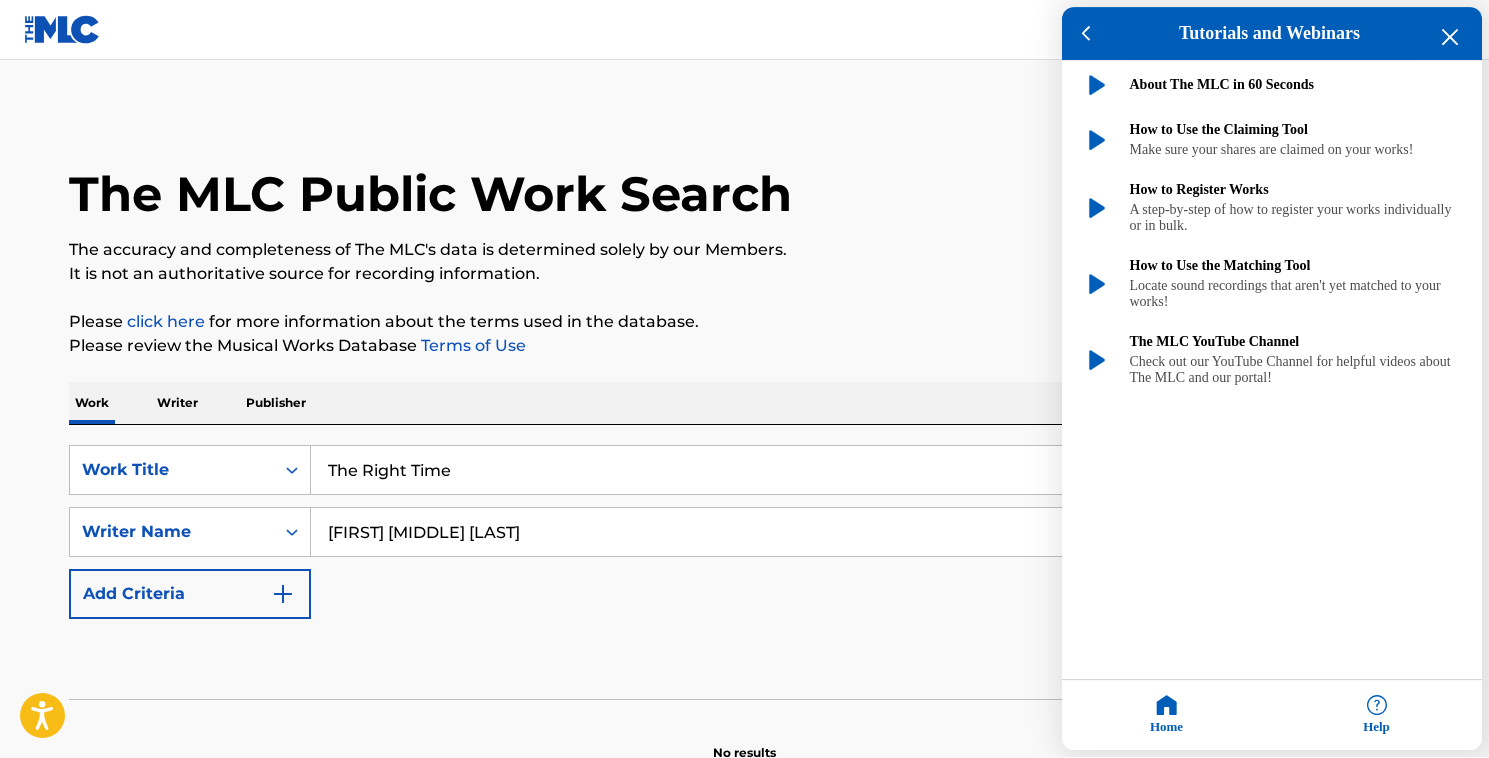 click at bounding box center [744, 379] 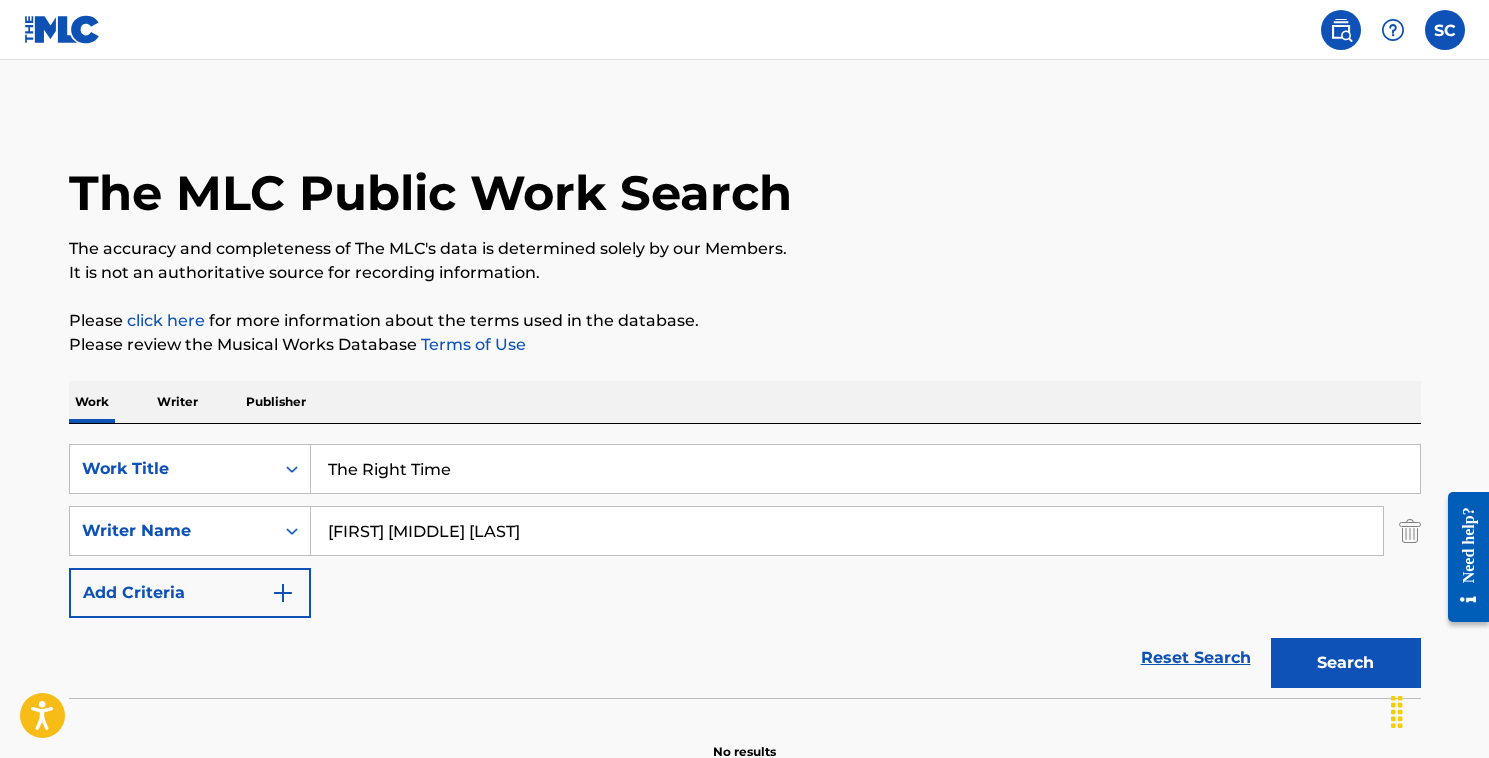 scroll, scrollTop: 2, scrollLeft: 0, axis: vertical 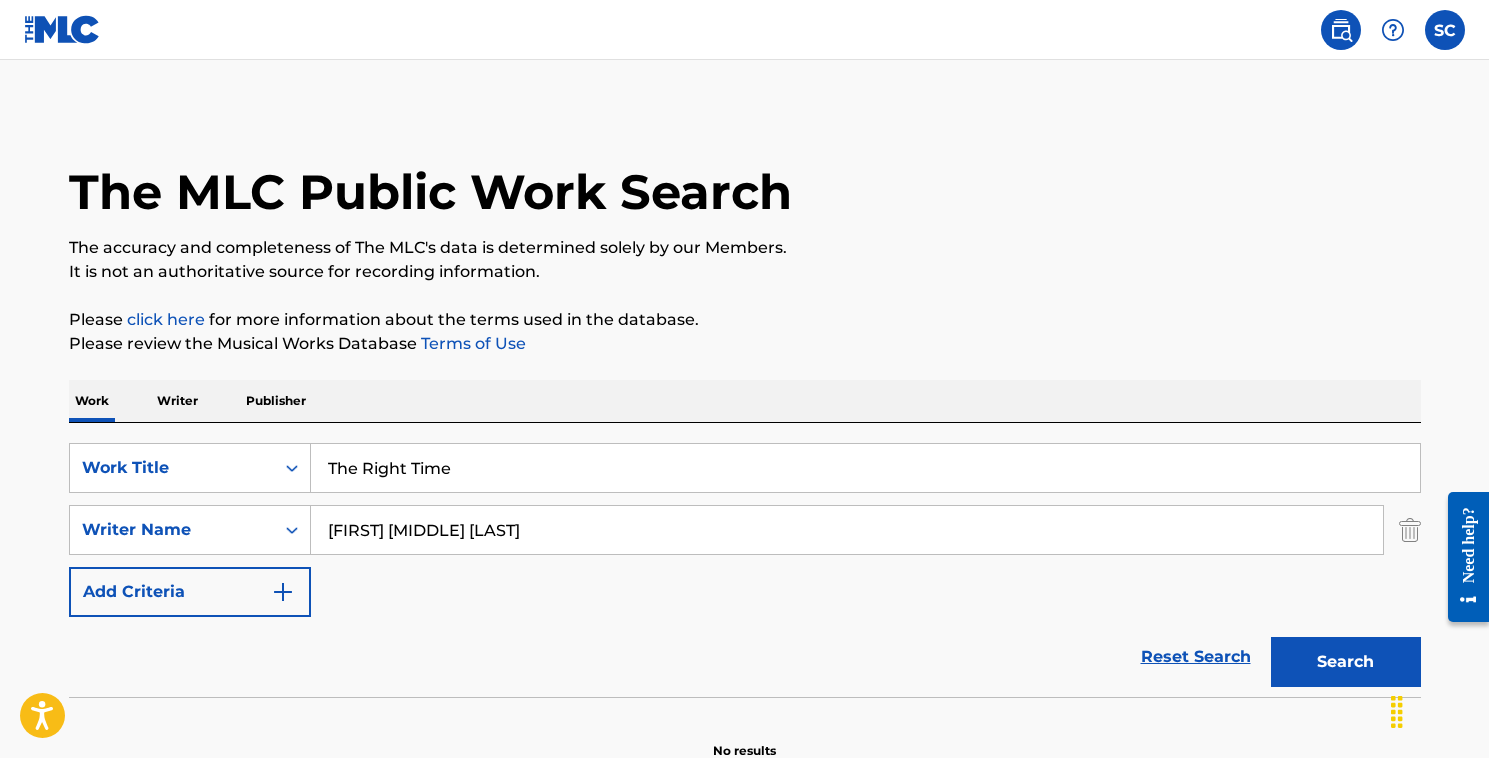click at bounding box center [1439, 710] 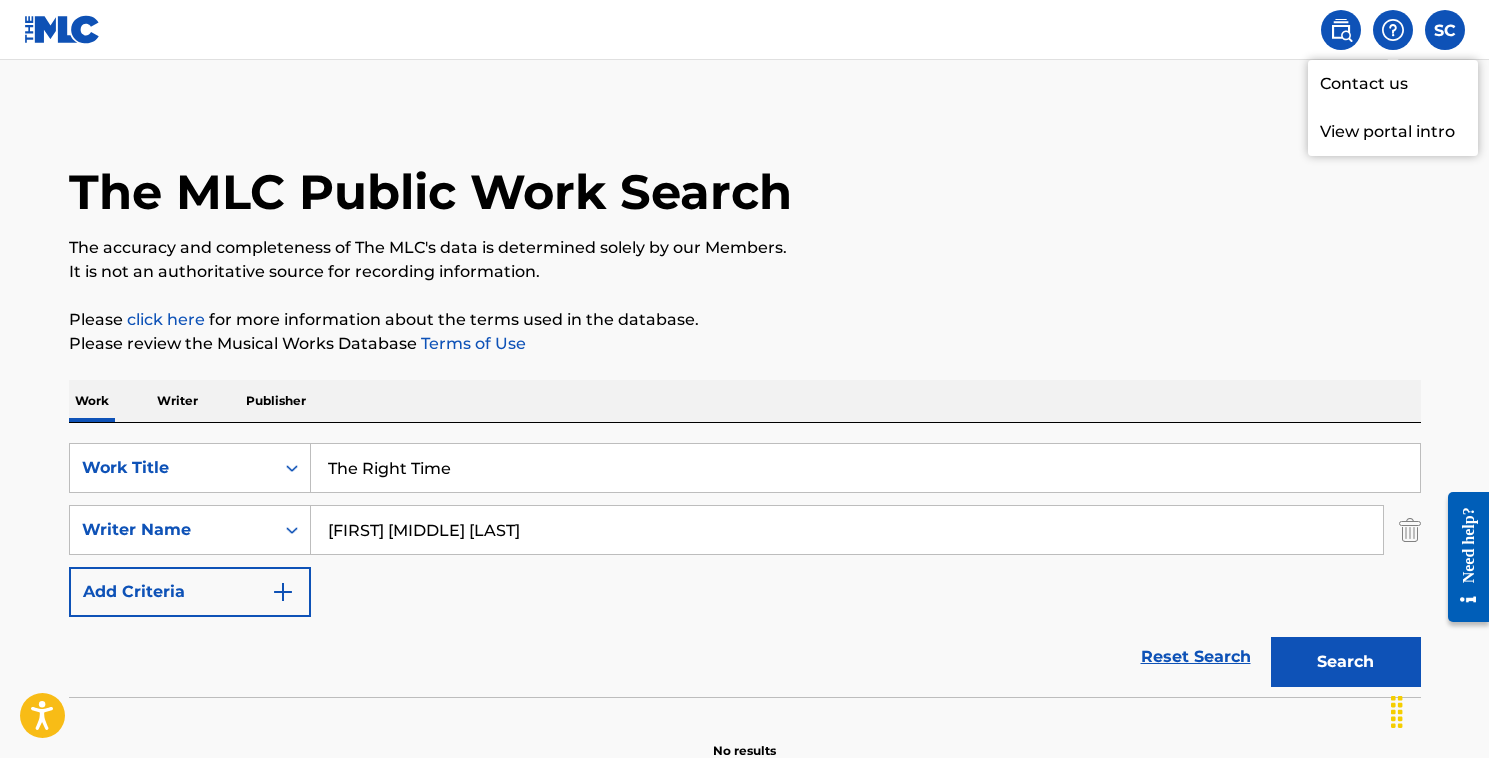 click on "View portal intro" at bounding box center [1393, 132] 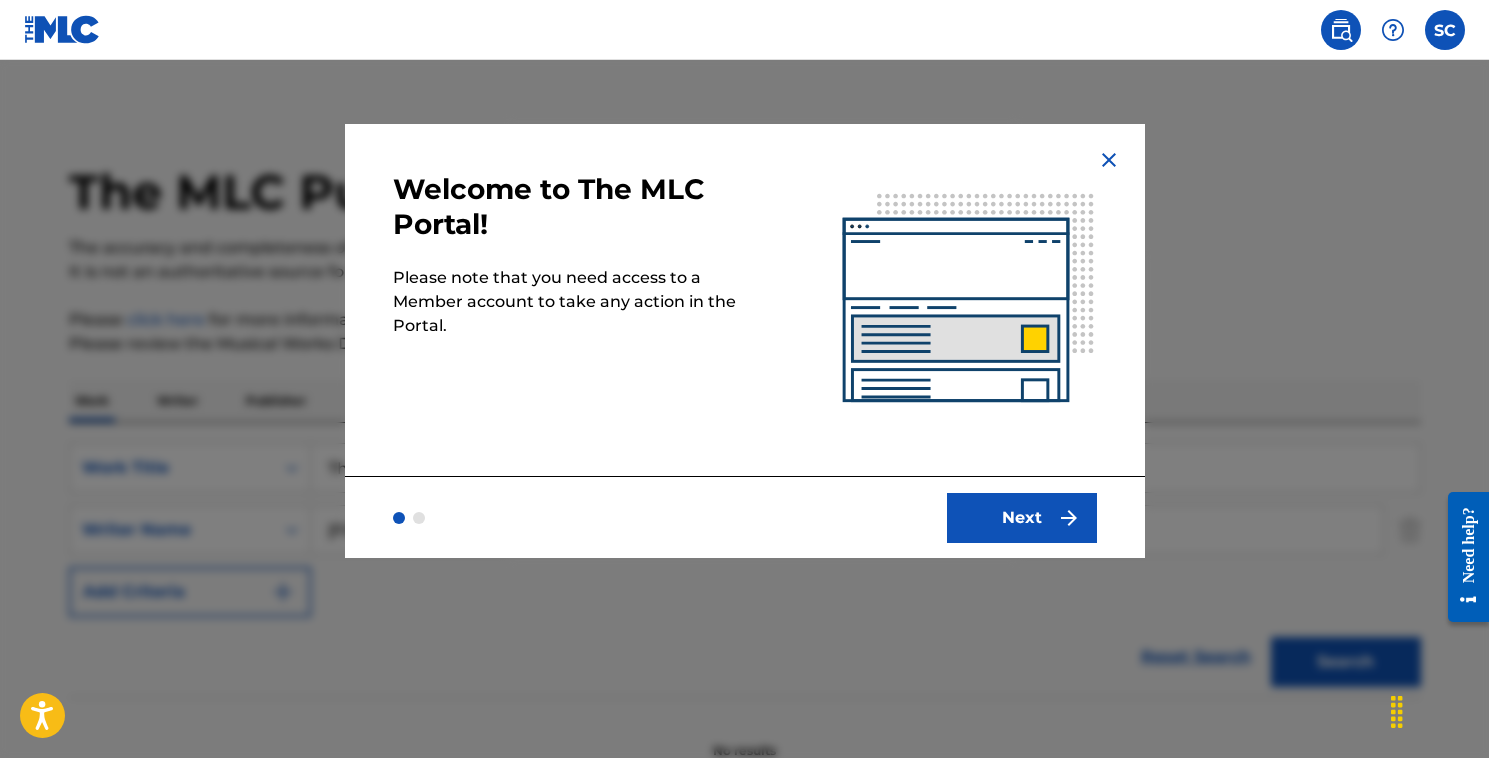 click on "Next" at bounding box center [1022, 518] 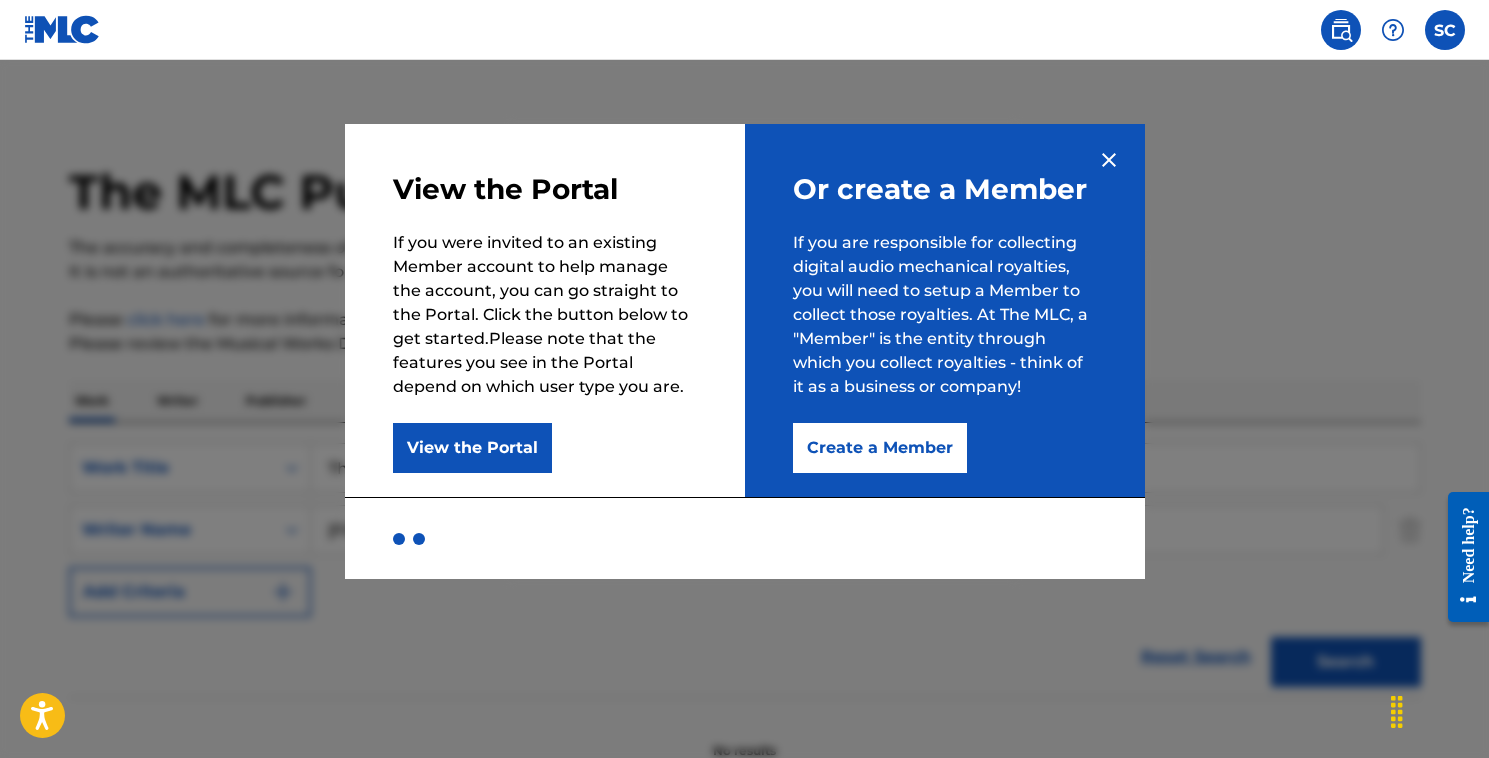 click on "View the Portal" at bounding box center (472, 448) 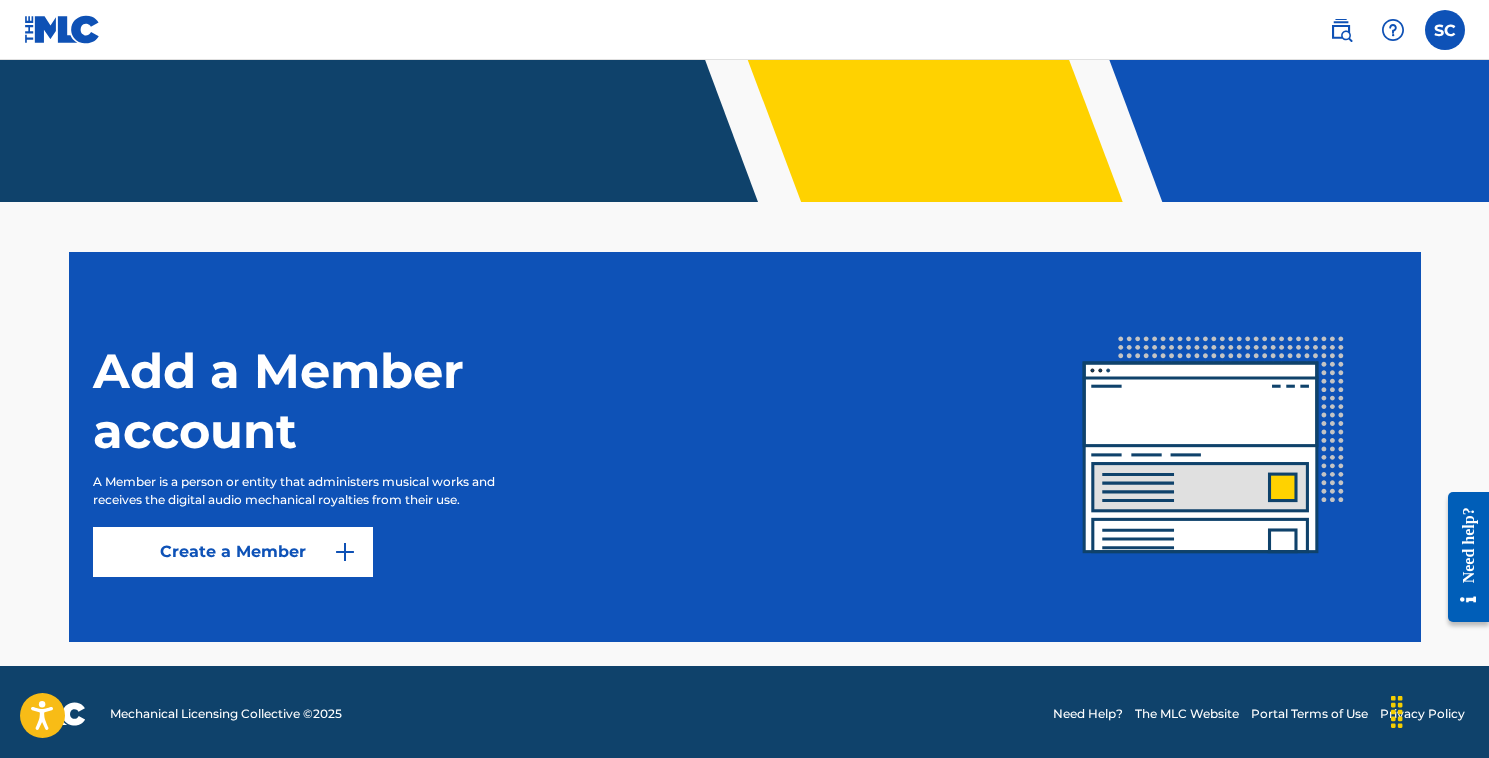 scroll, scrollTop: 388, scrollLeft: 0, axis: vertical 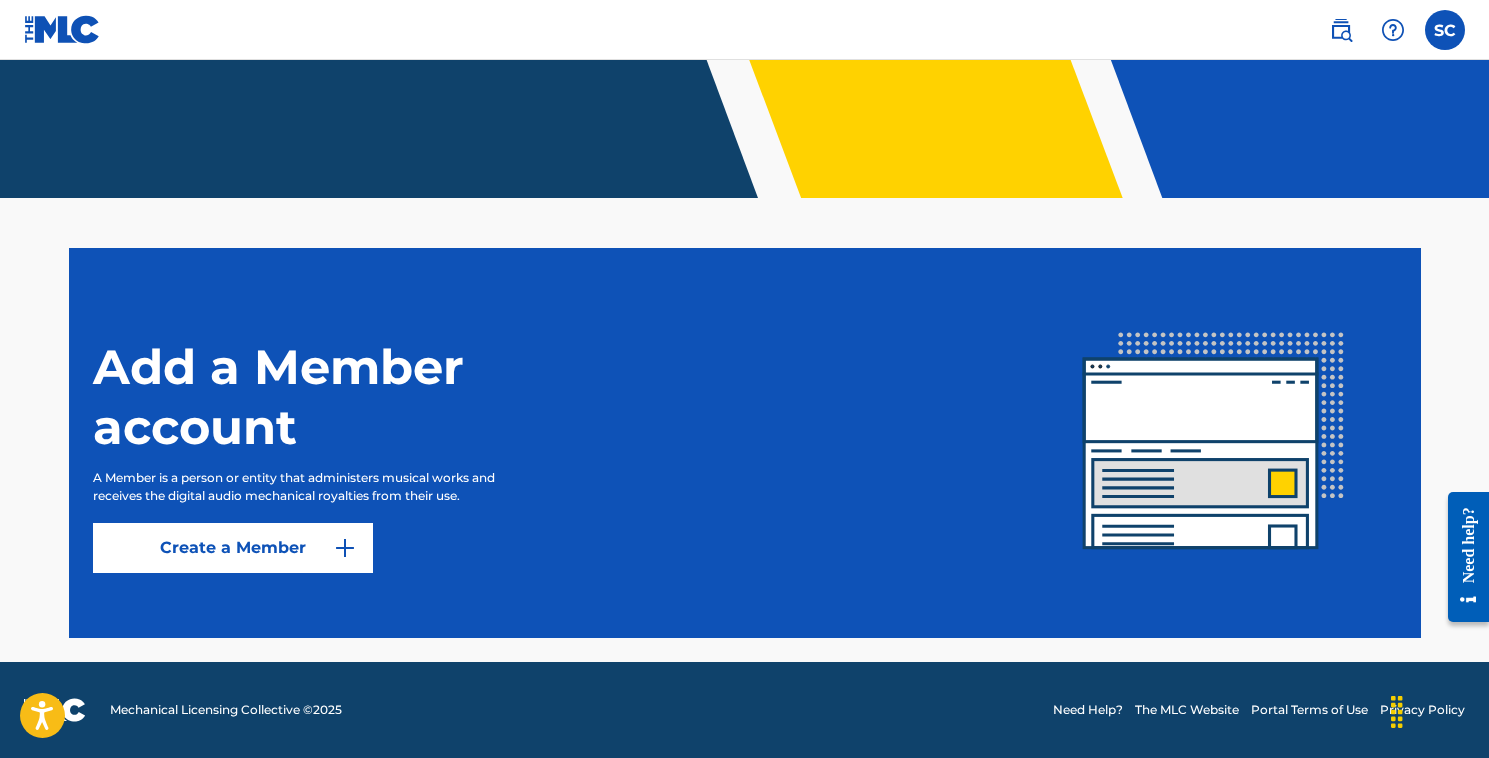 click on "Create a Member" at bounding box center (233, 548) 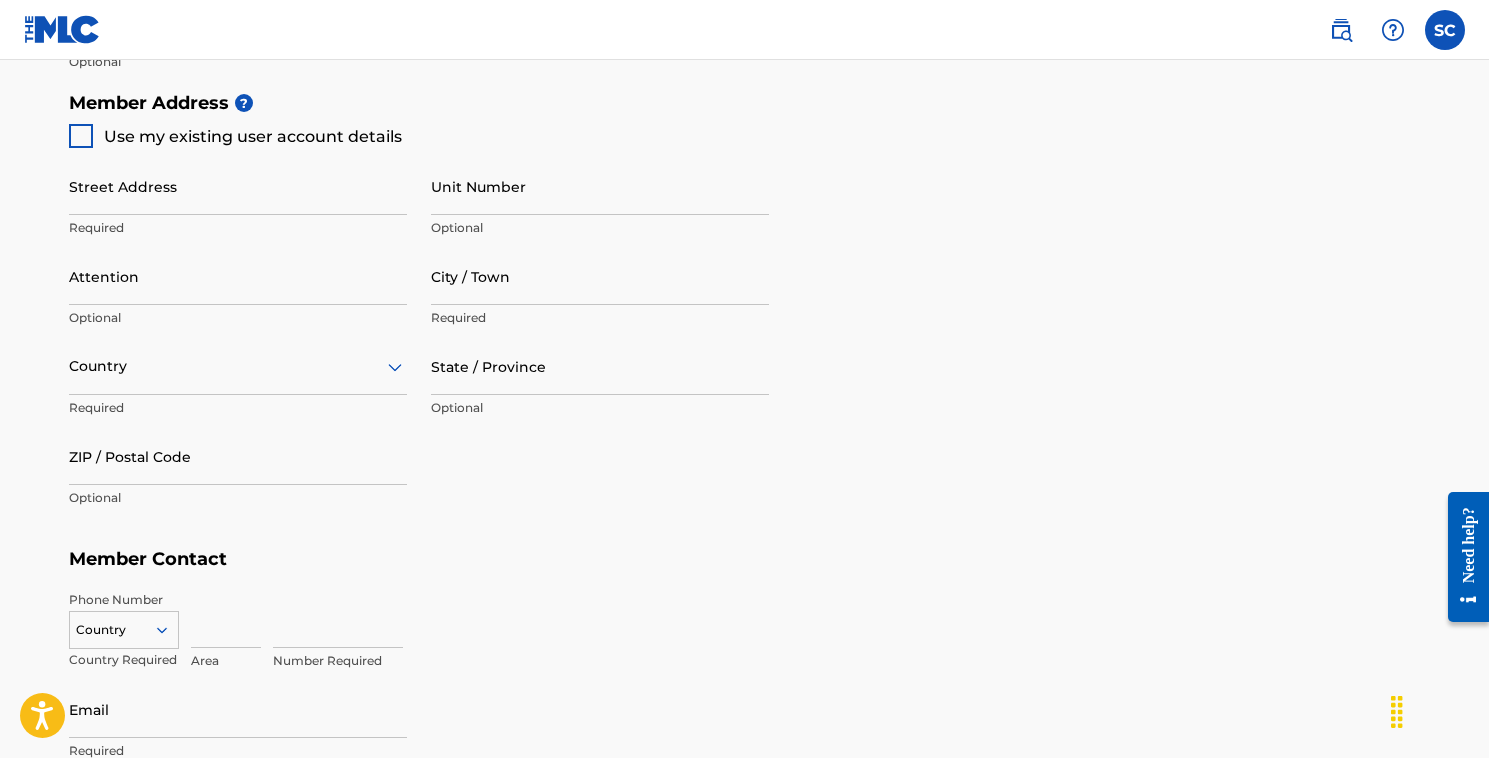 scroll, scrollTop: 894, scrollLeft: 0, axis: vertical 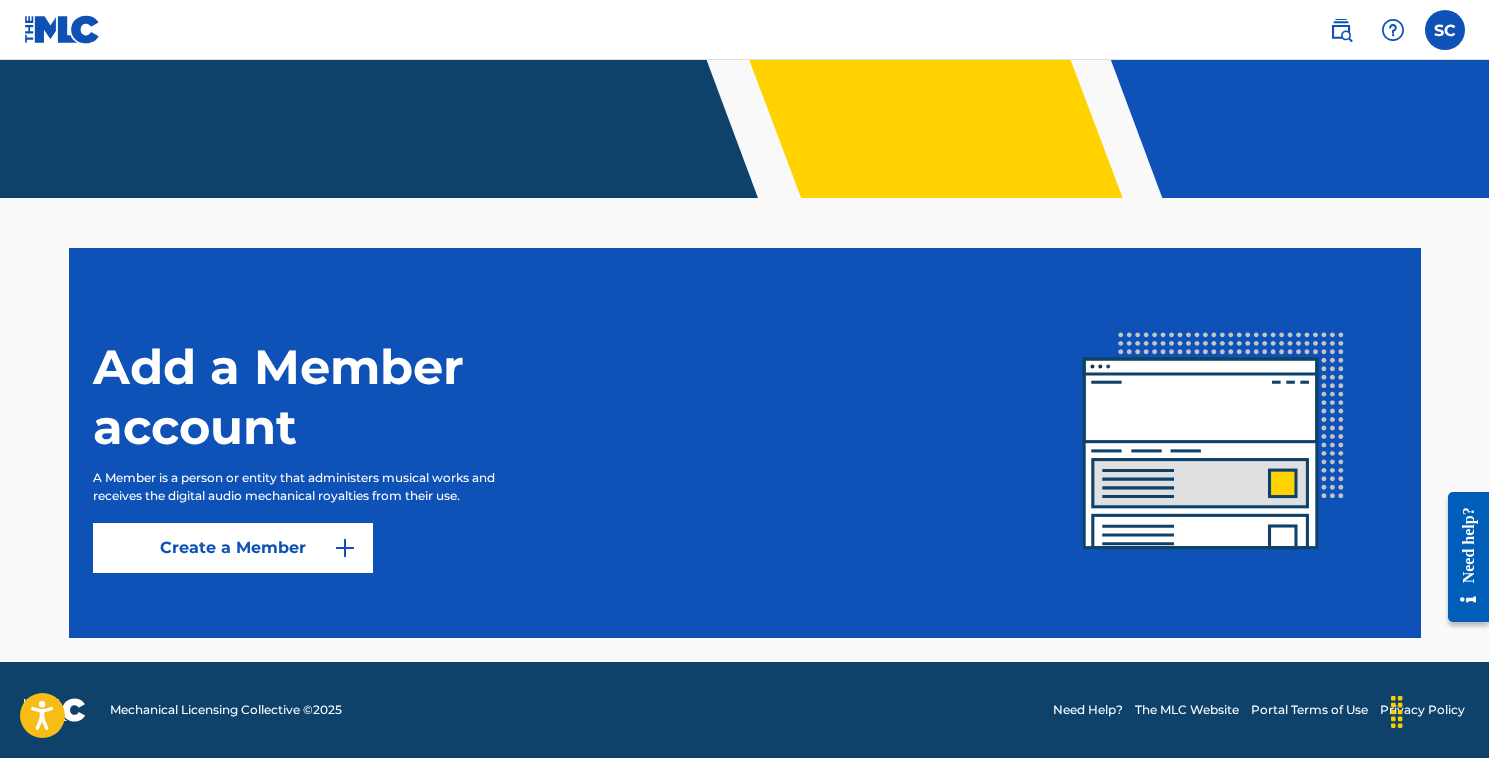 click at bounding box center [1445, 30] 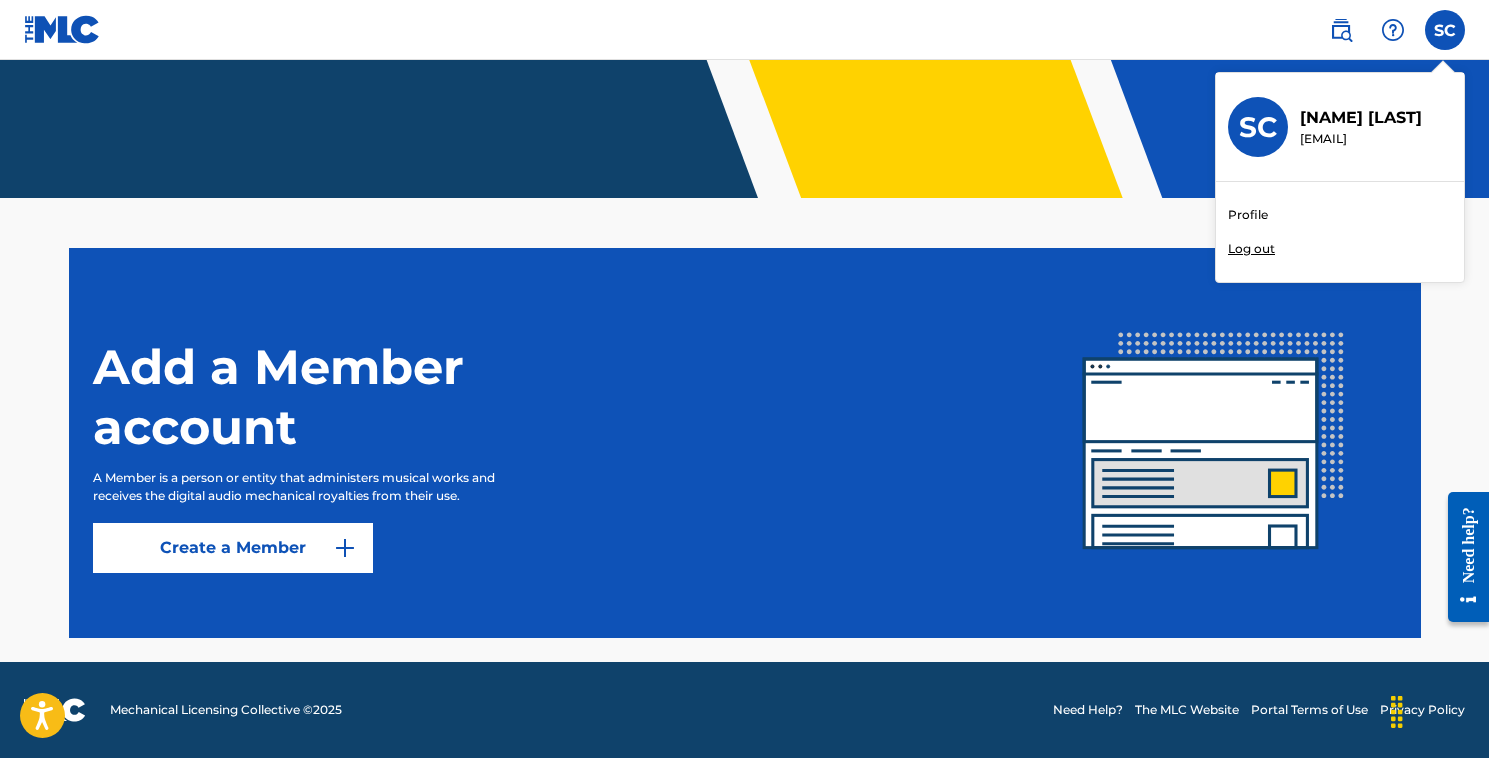 click on "Profile" at bounding box center [1248, 215] 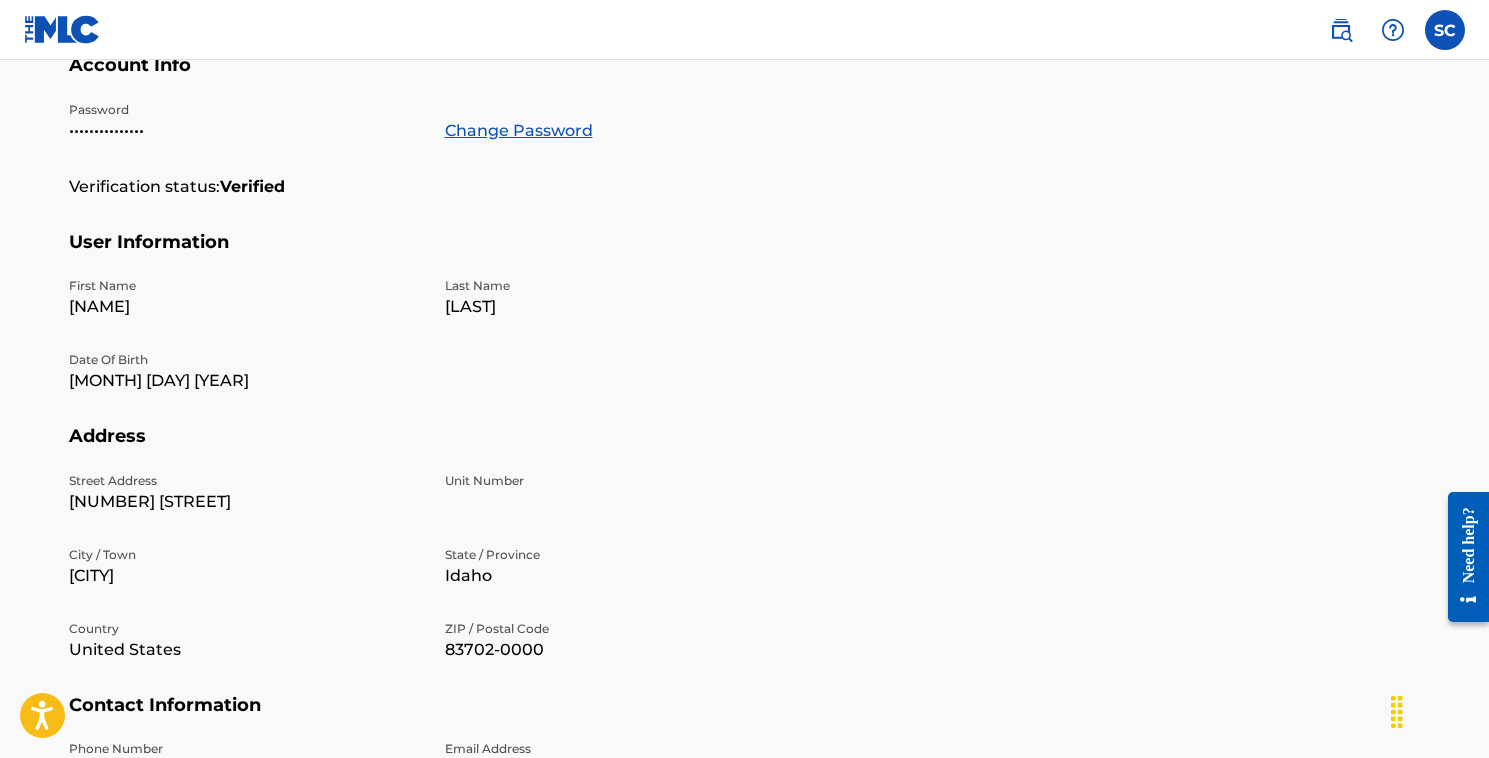 scroll, scrollTop: 0, scrollLeft: 0, axis: both 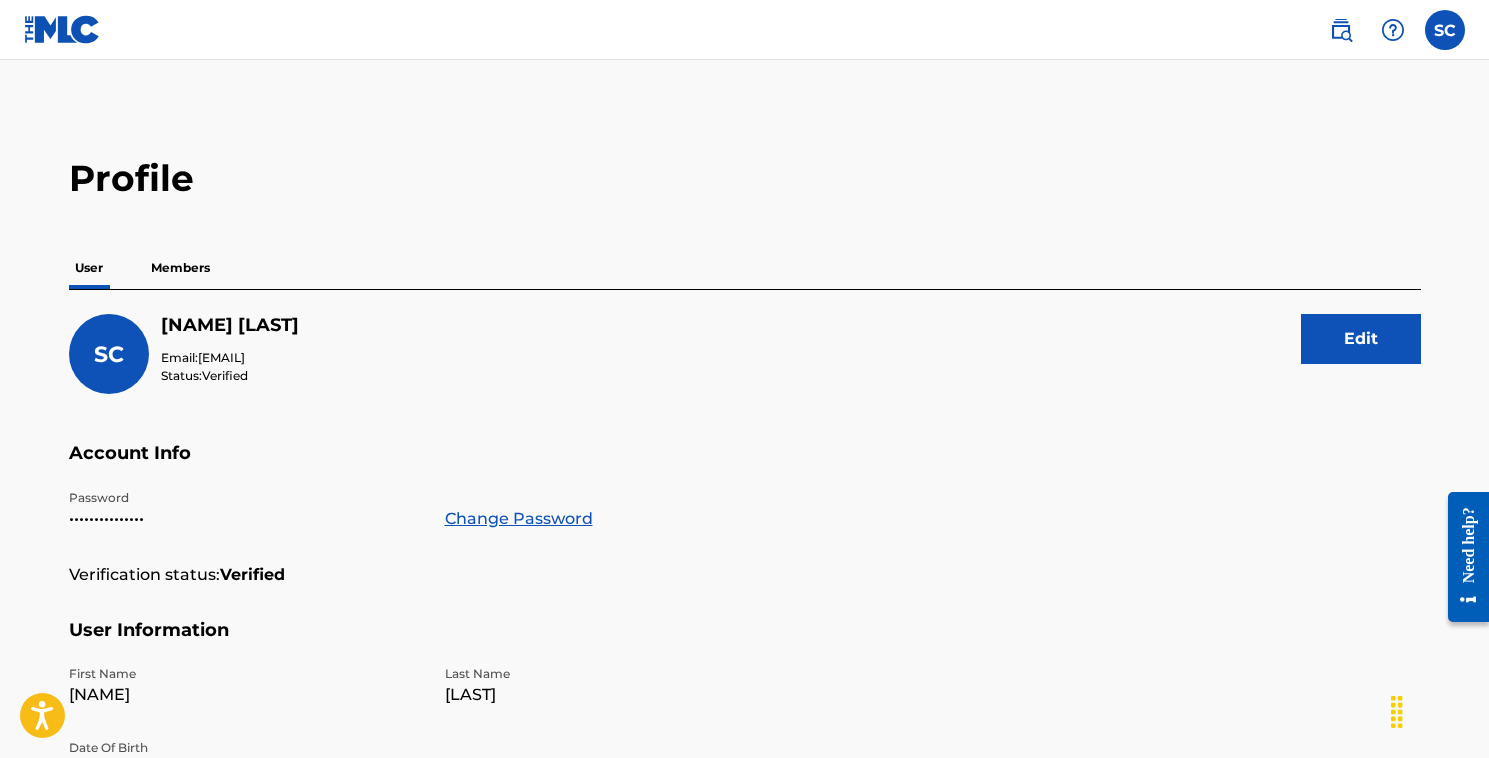 click on "Members" at bounding box center (180, 268) 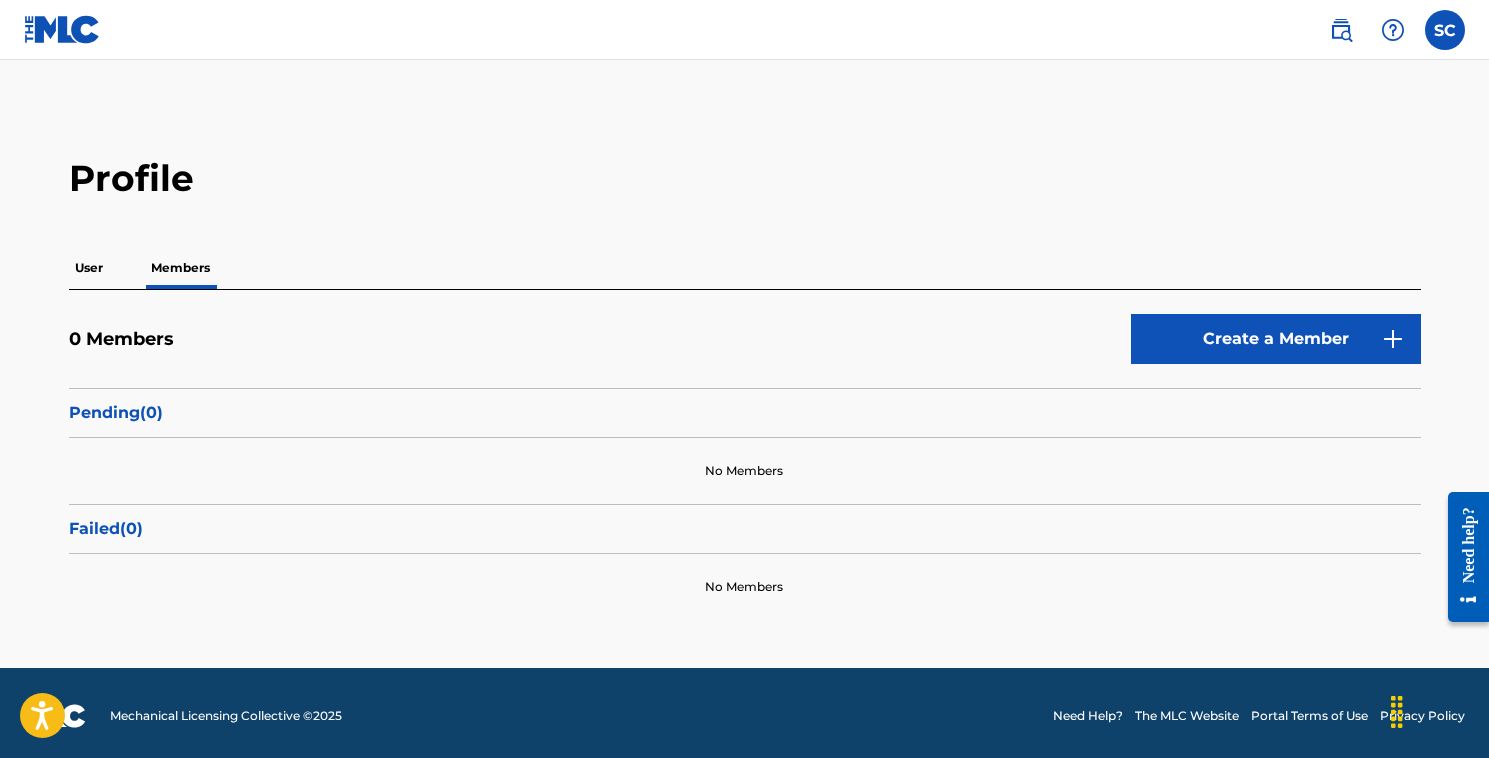 click on "User" at bounding box center [89, 268] 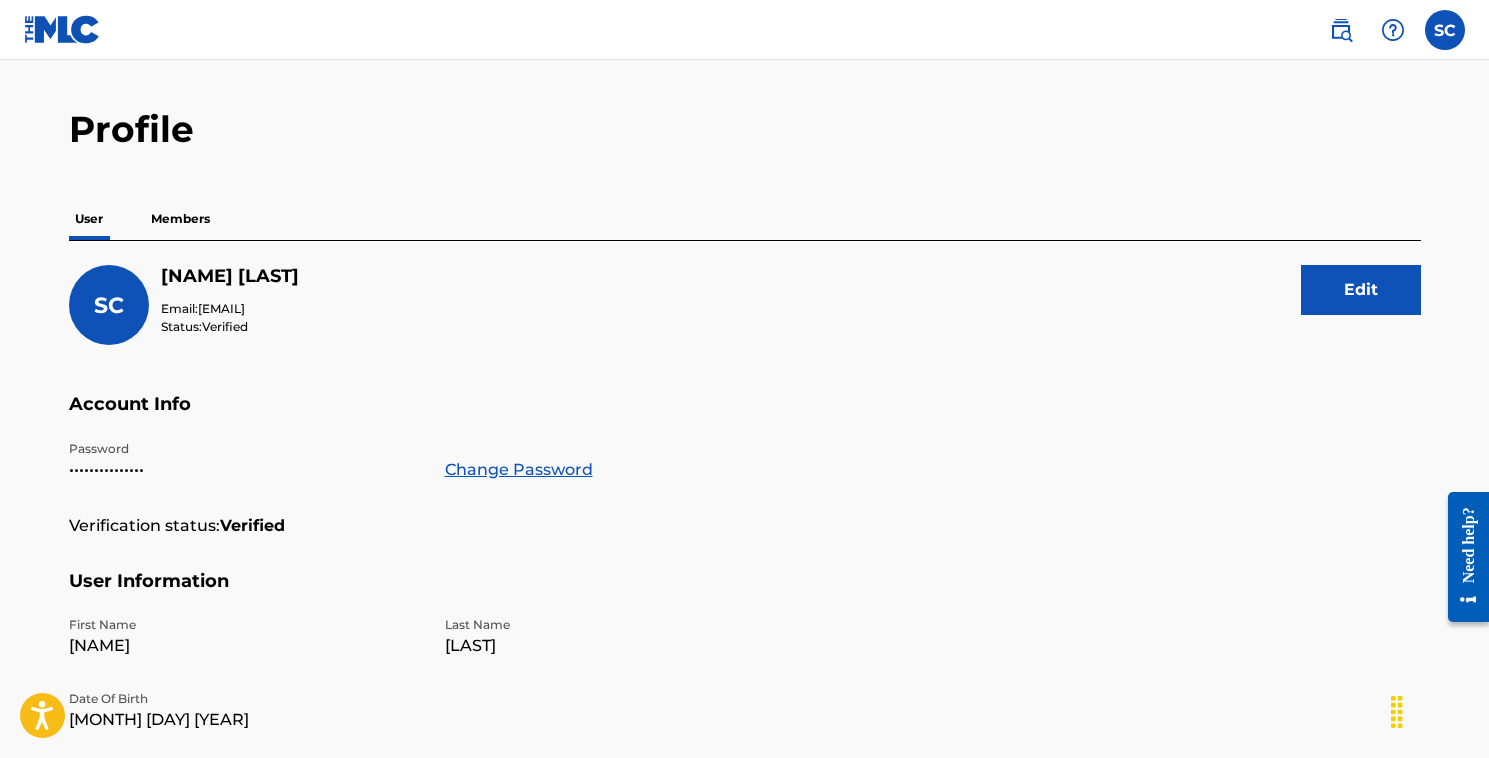 scroll, scrollTop: 0, scrollLeft: 0, axis: both 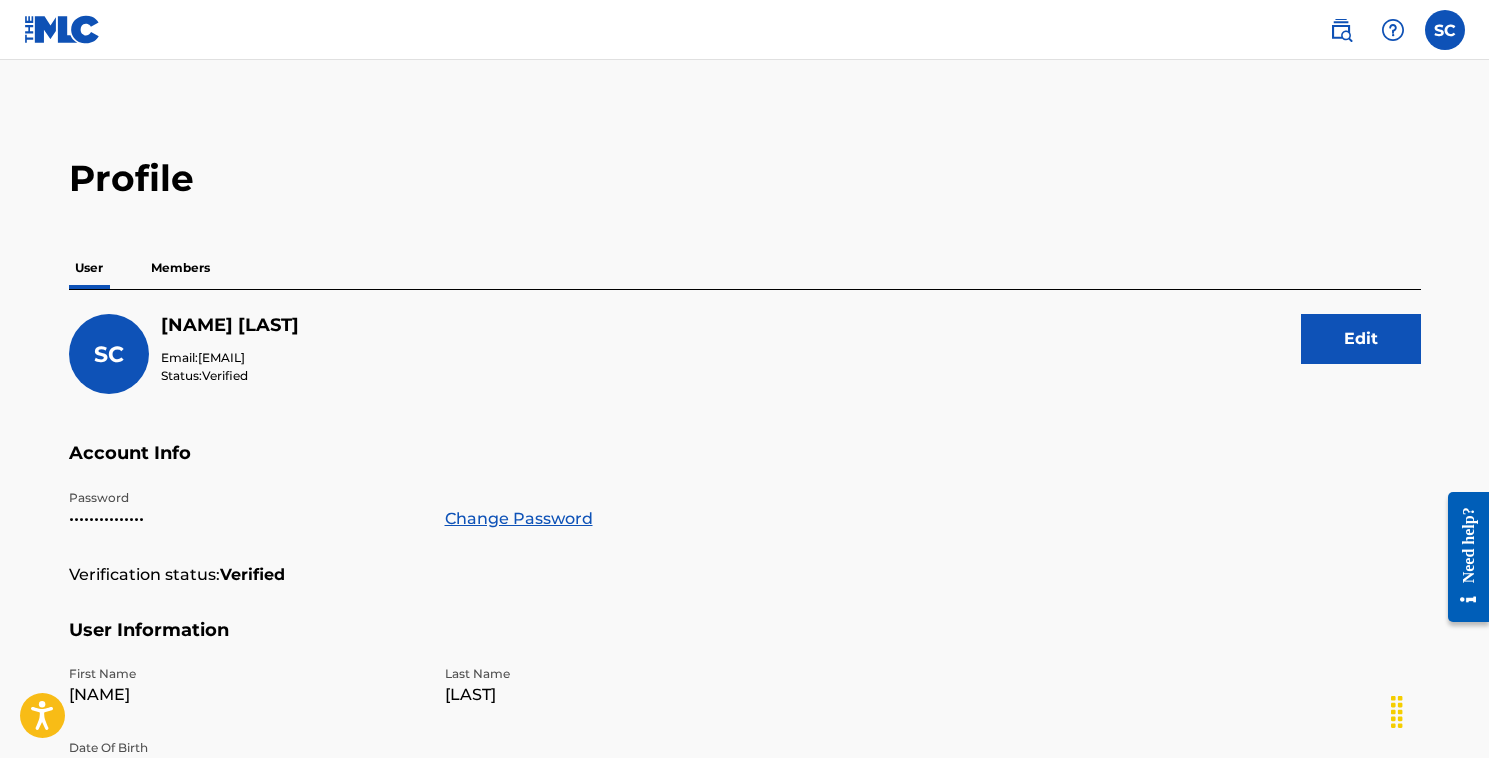 click at bounding box center [1393, 30] 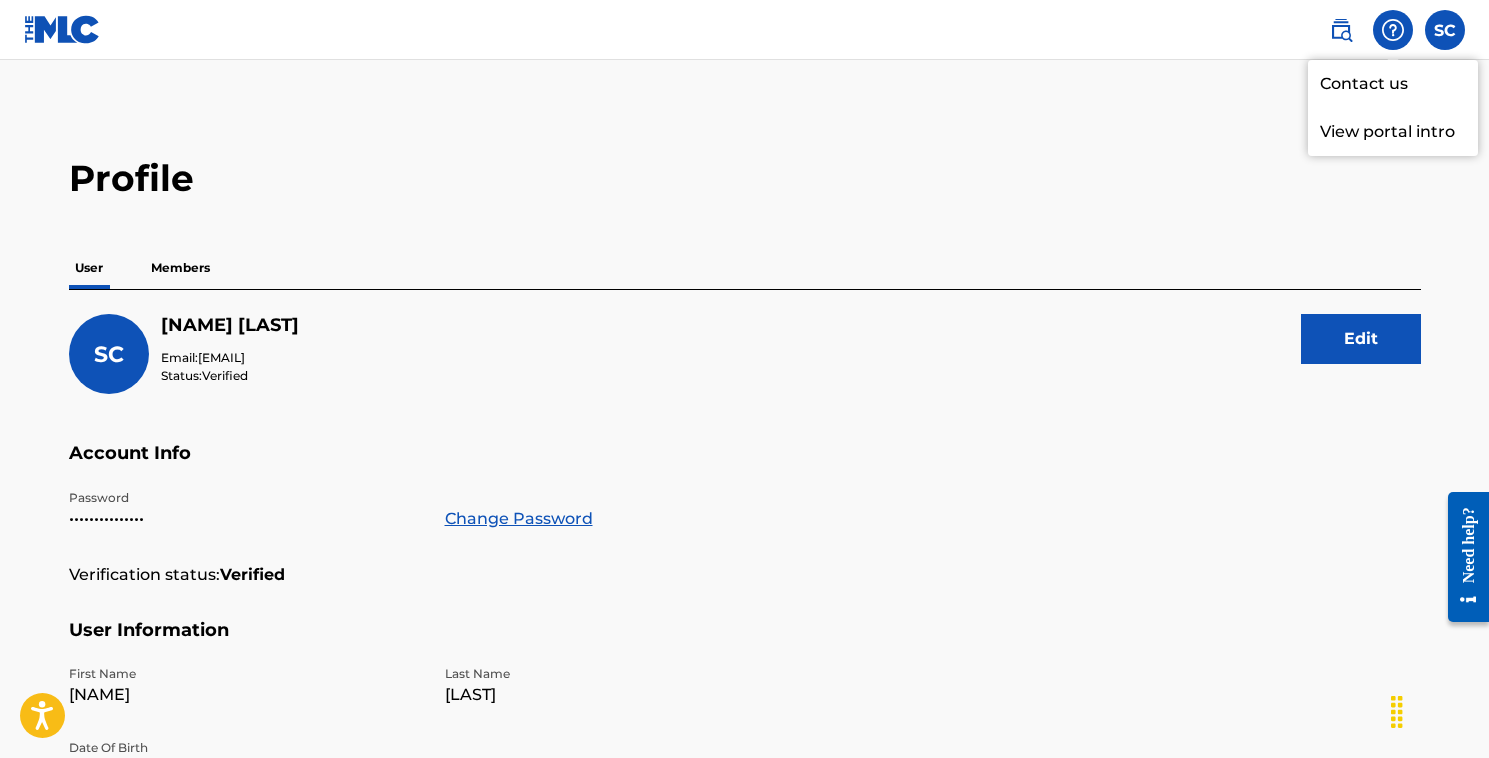 click on "View portal intro" at bounding box center [1393, 132] 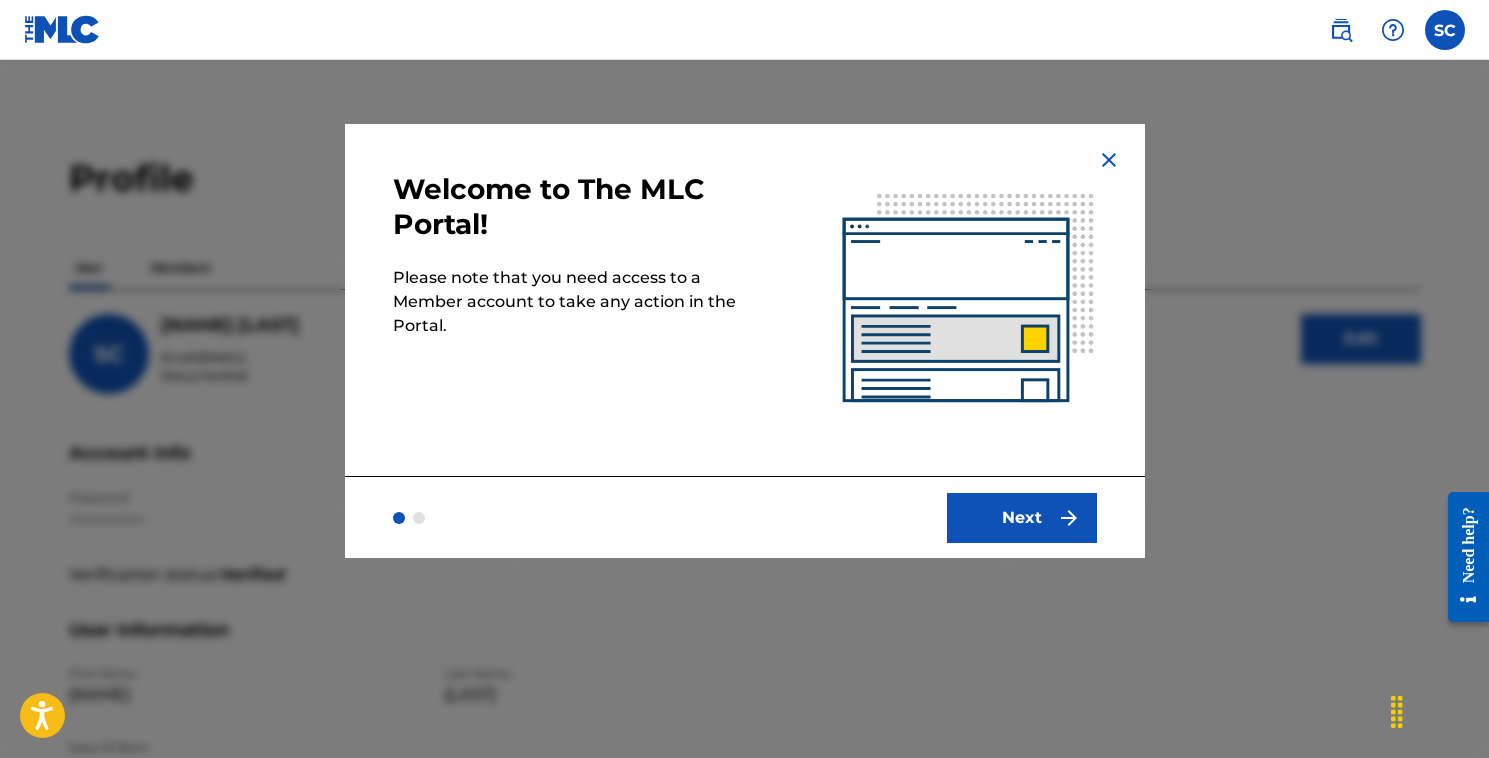 click on "Next" at bounding box center [1022, 518] 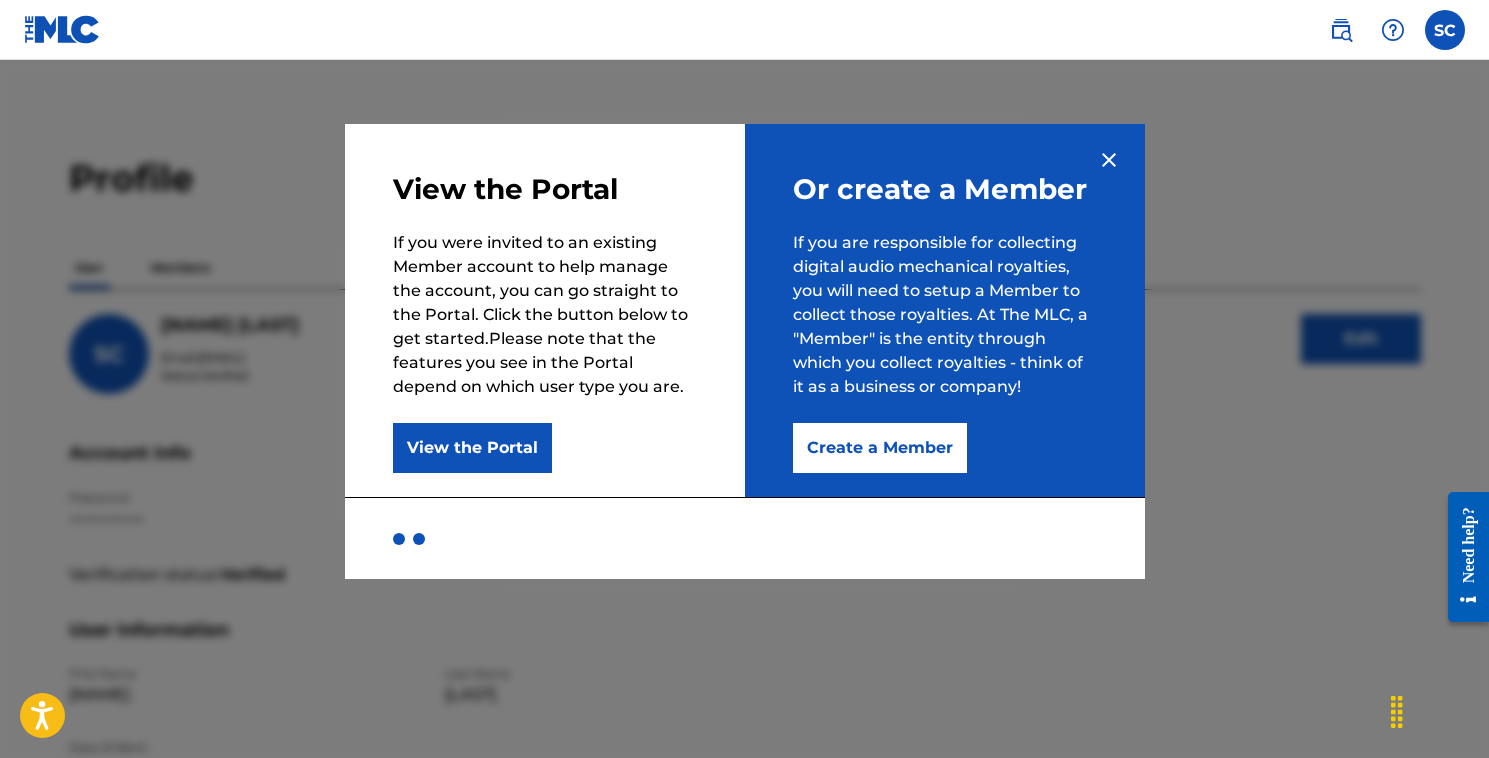 click on "View the Portal" at bounding box center [472, 448] 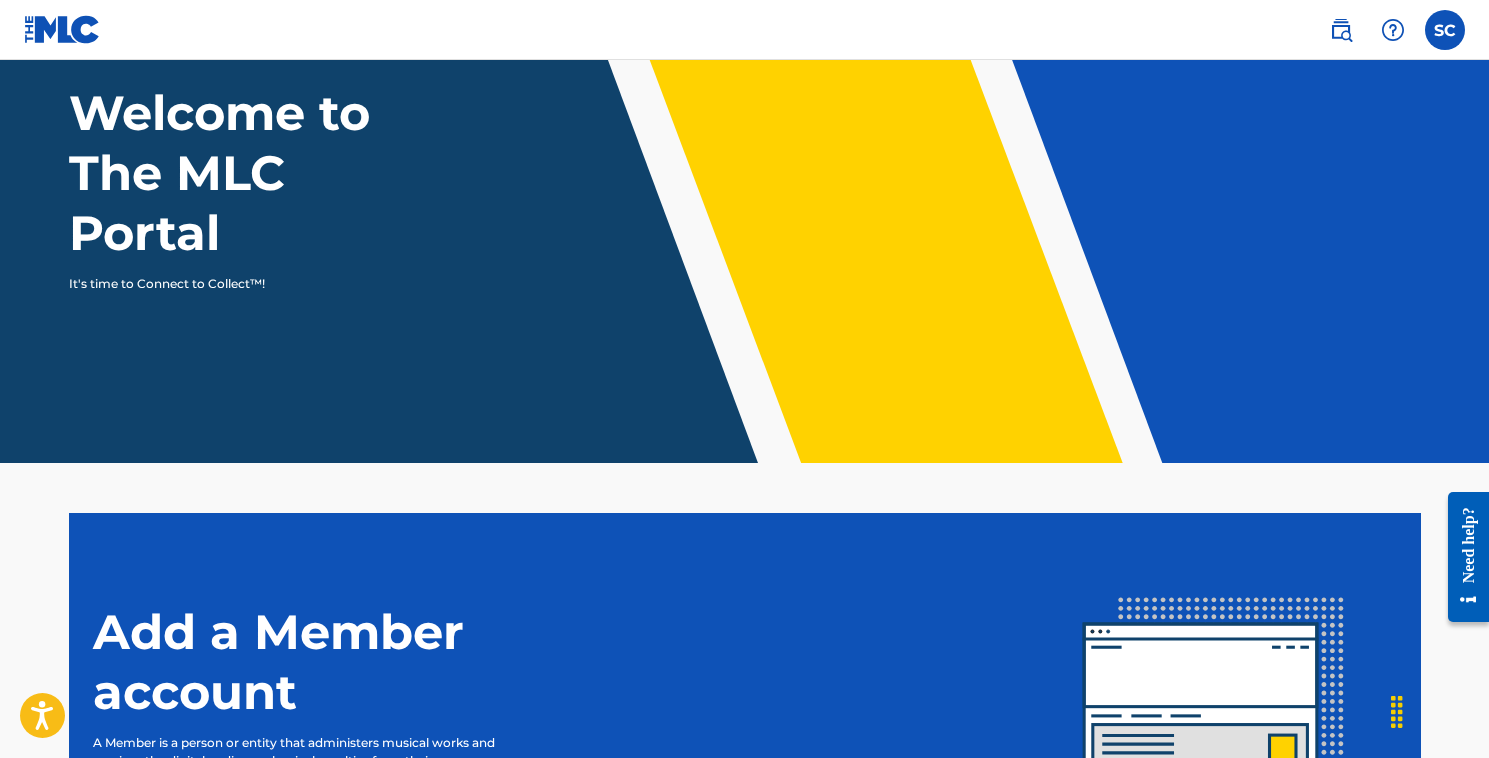 scroll, scrollTop: 0, scrollLeft: 0, axis: both 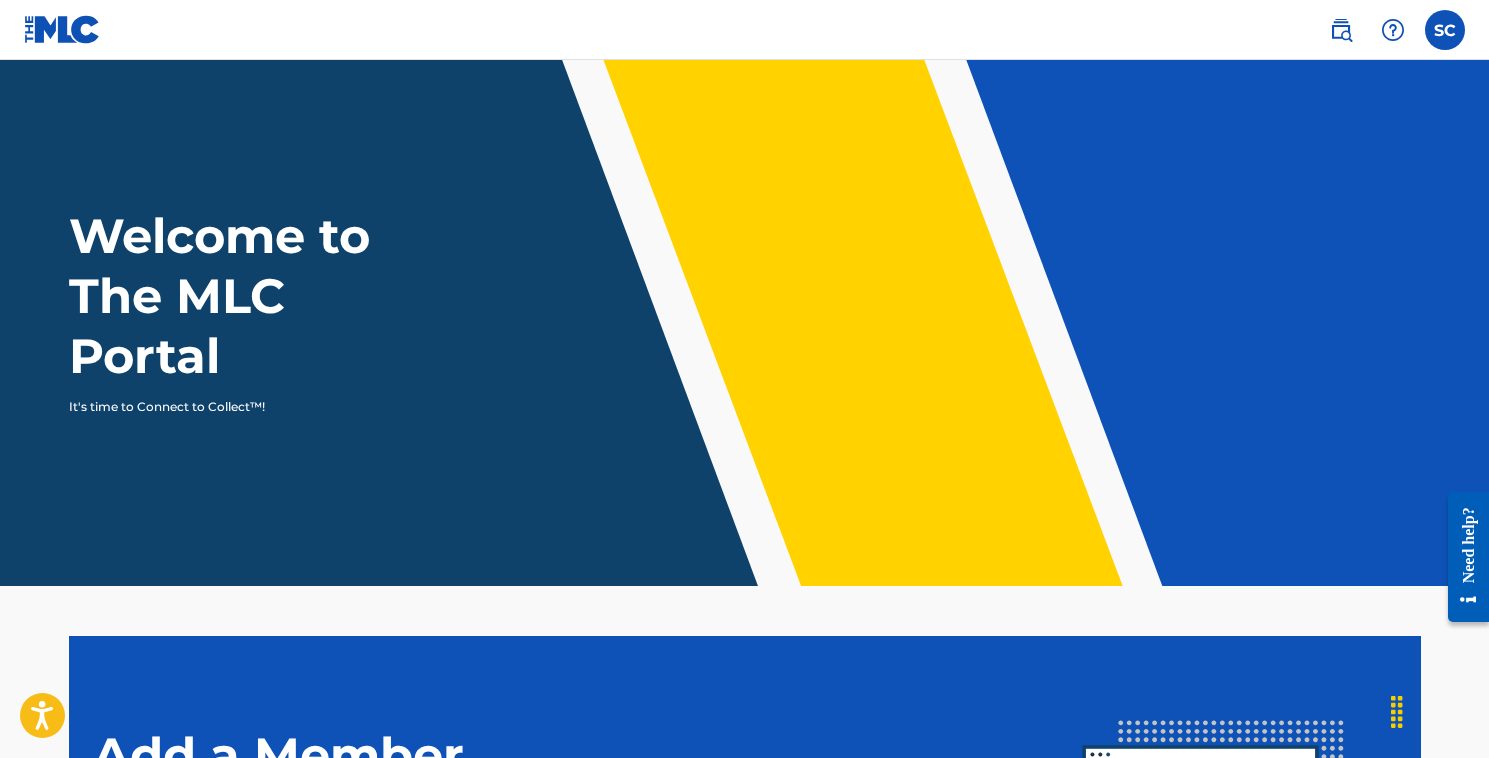 click at bounding box center [1445, 30] 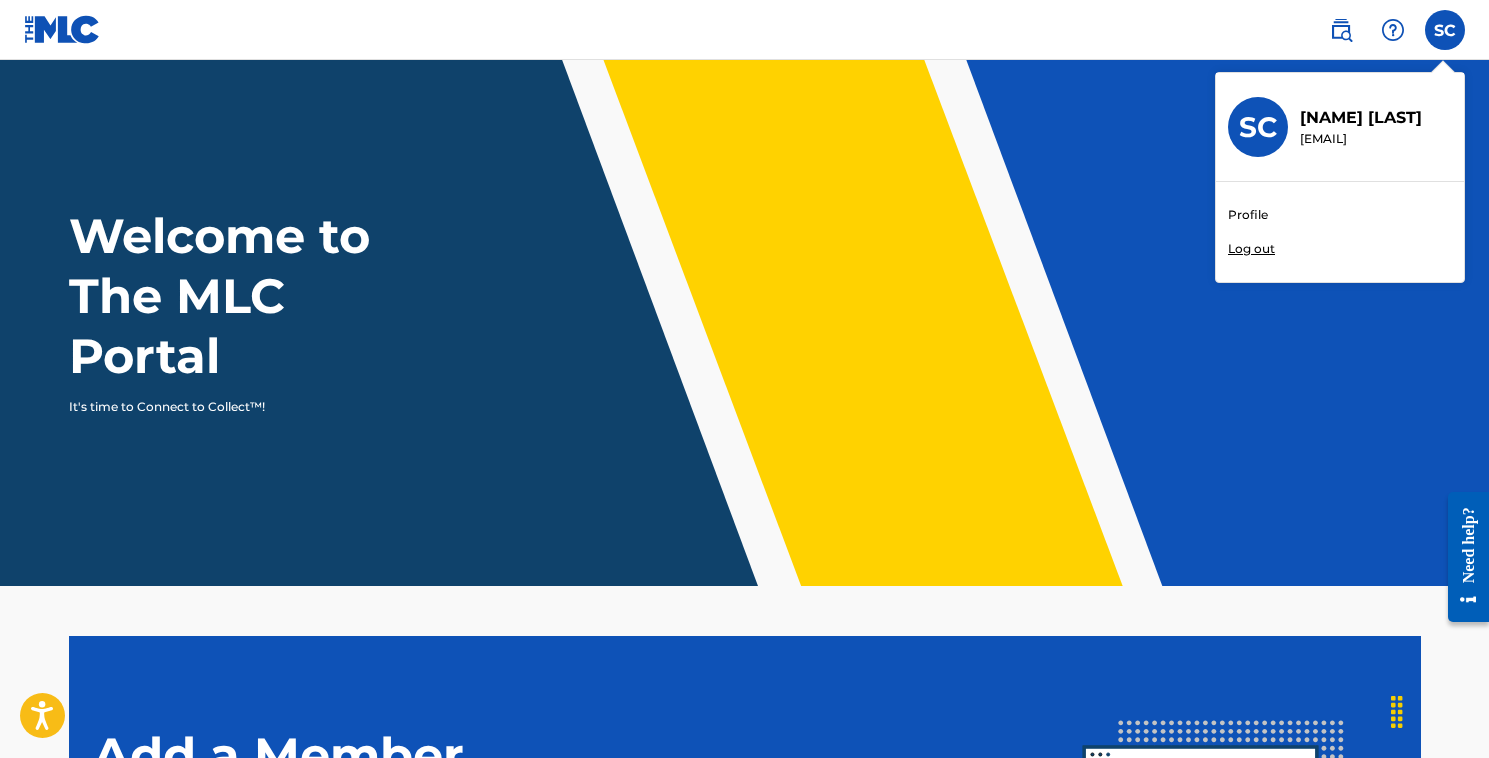 click on "Profile" at bounding box center [1248, 215] 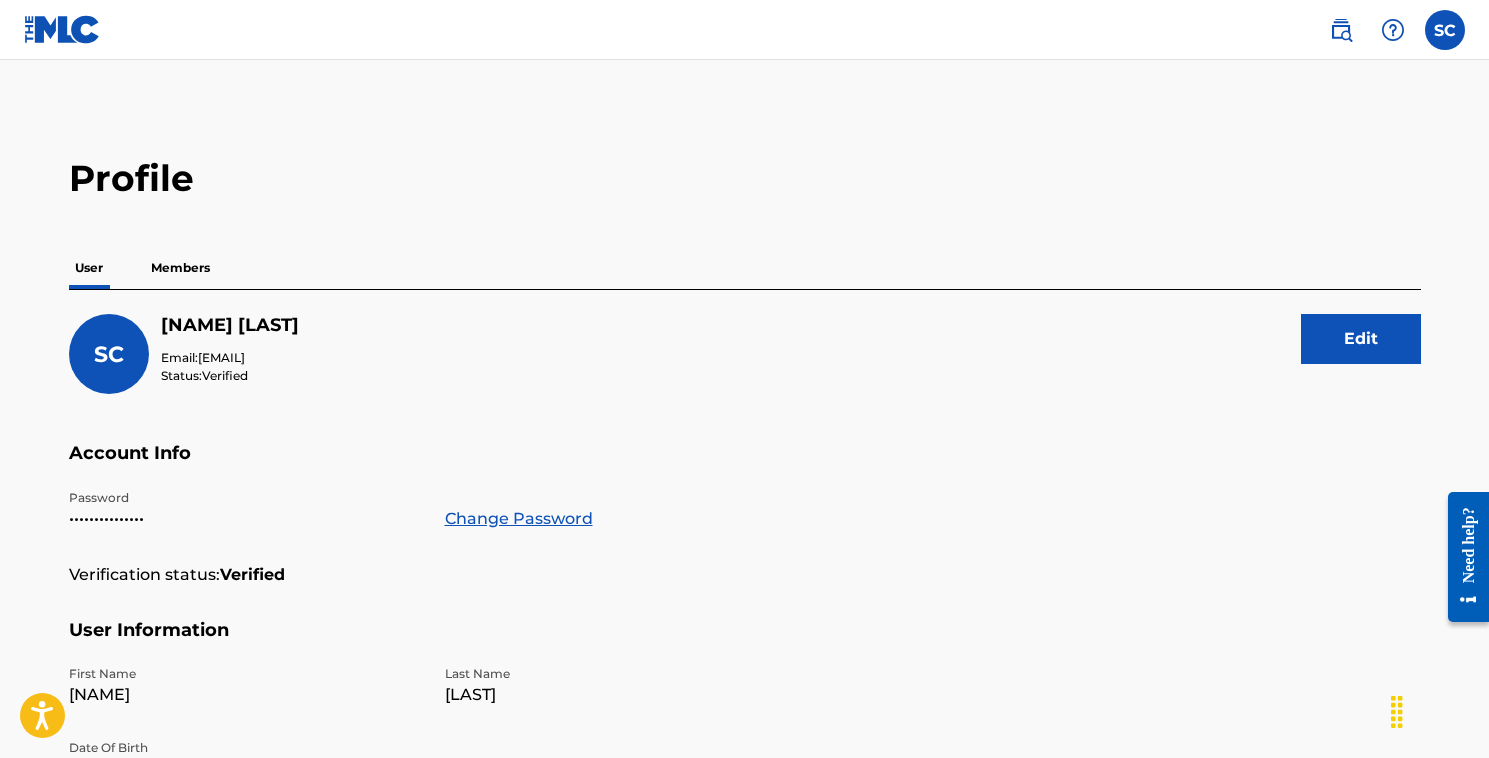 click on "Members" at bounding box center [180, 268] 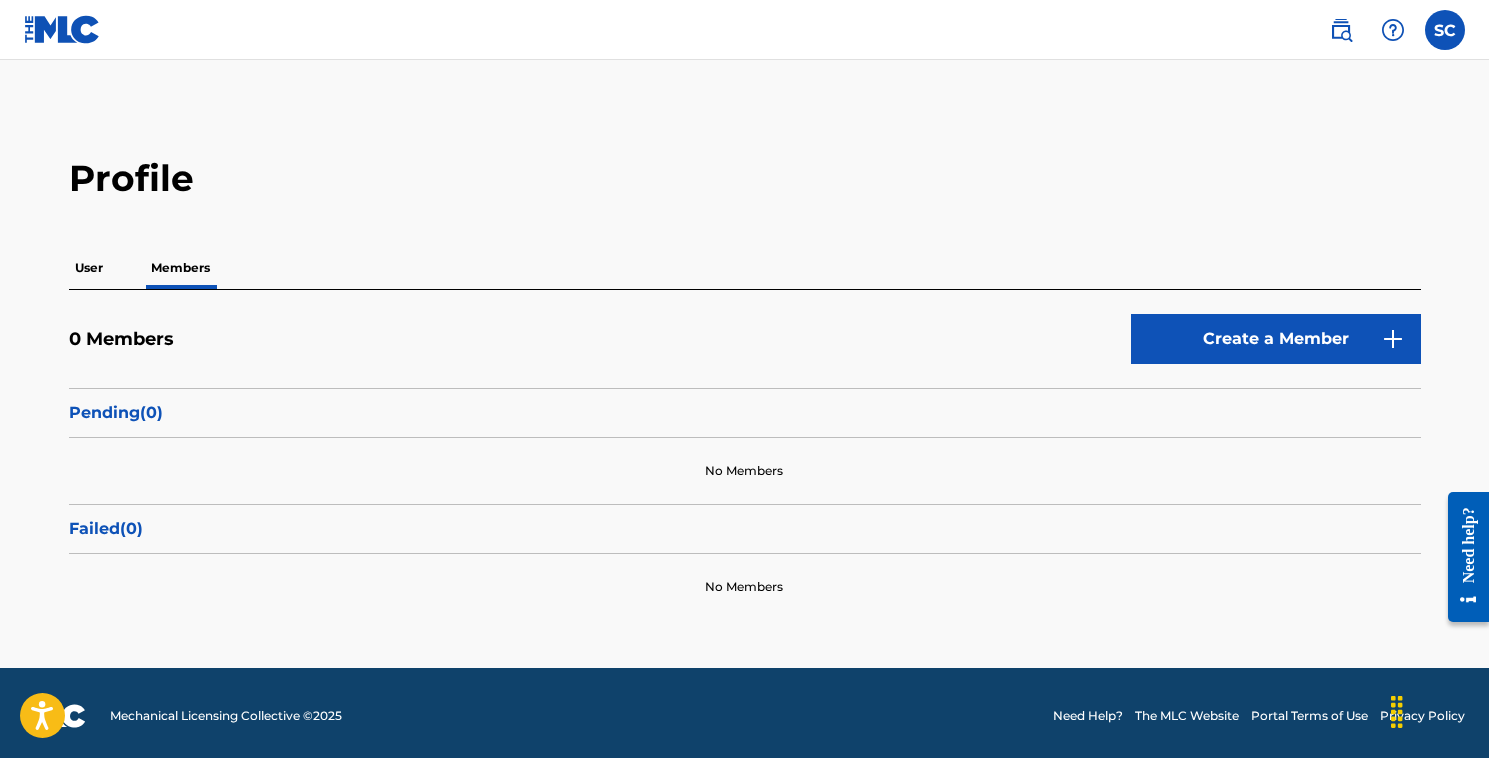 click on "Create a Member" at bounding box center [1276, 339] 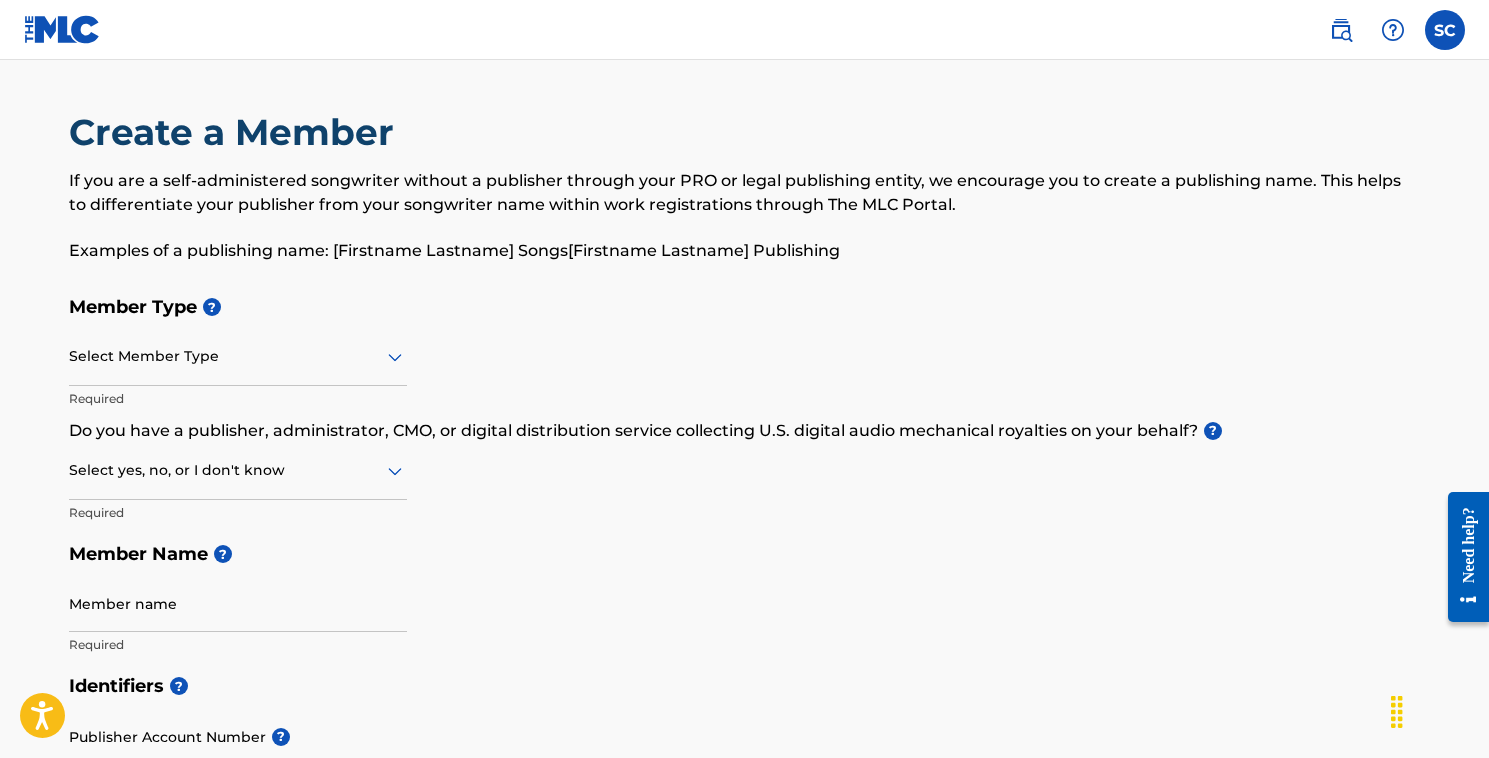 click on "Select Member Type" at bounding box center [238, 357] 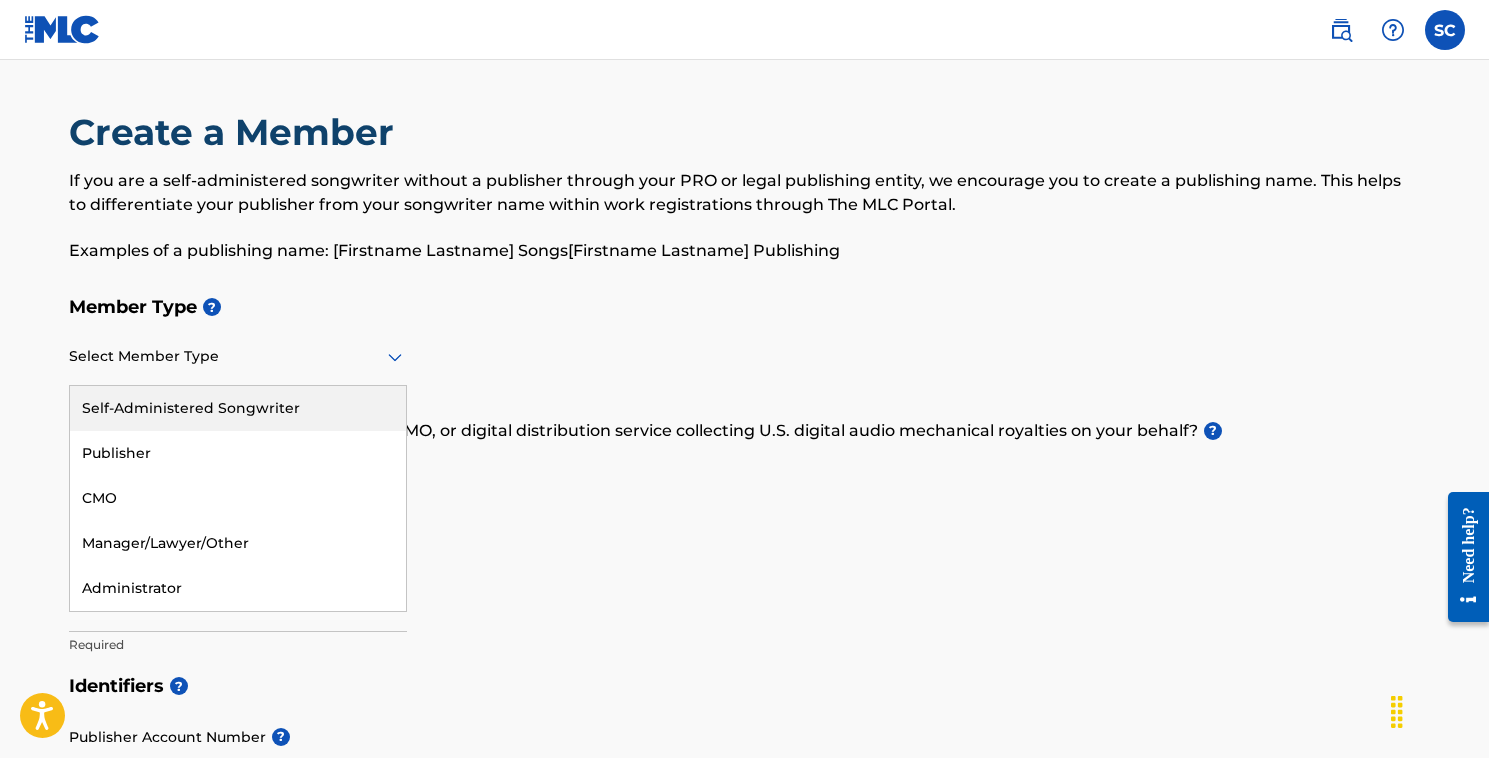 click on "Self-Administered Songwriter" at bounding box center [238, 408] 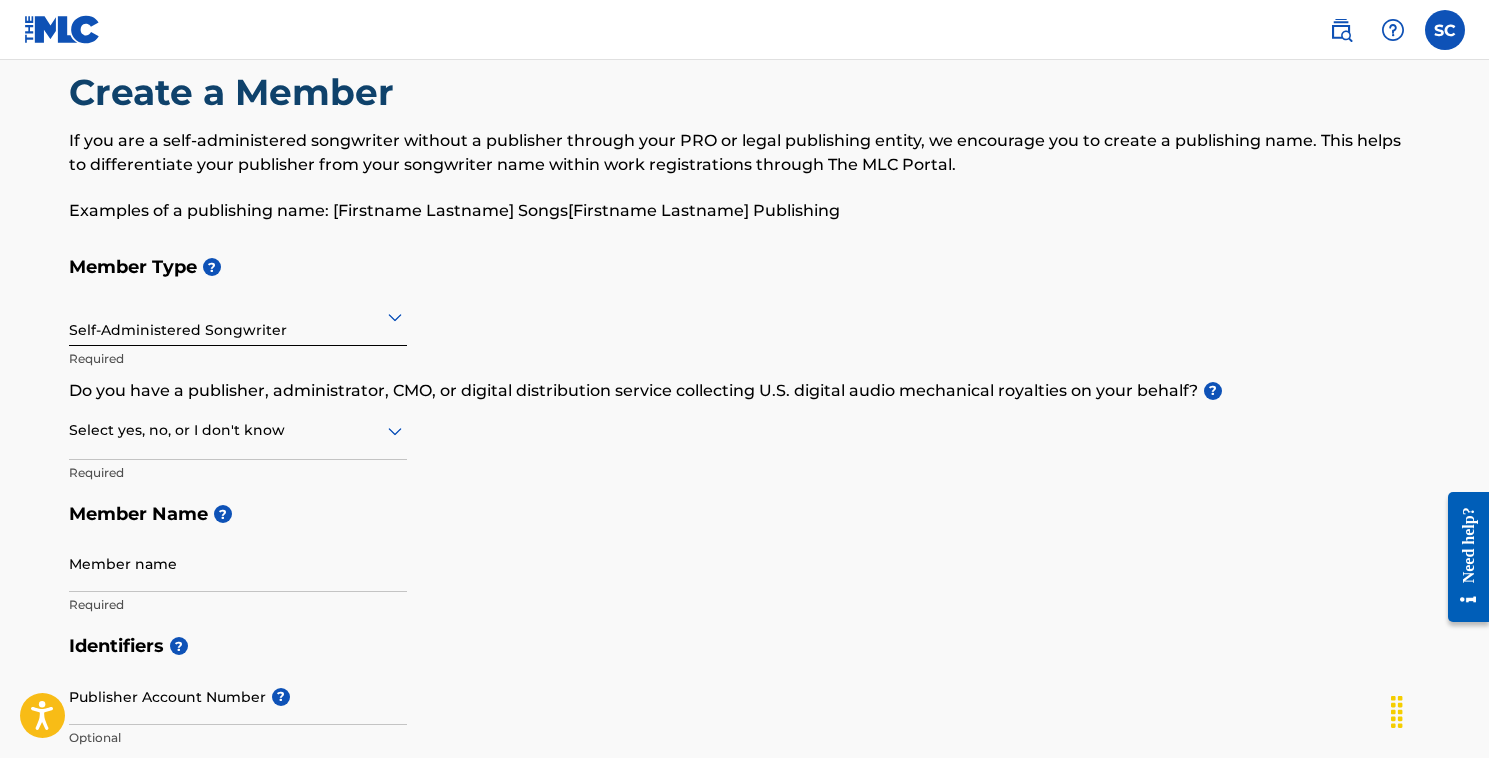 scroll, scrollTop: 43, scrollLeft: 0, axis: vertical 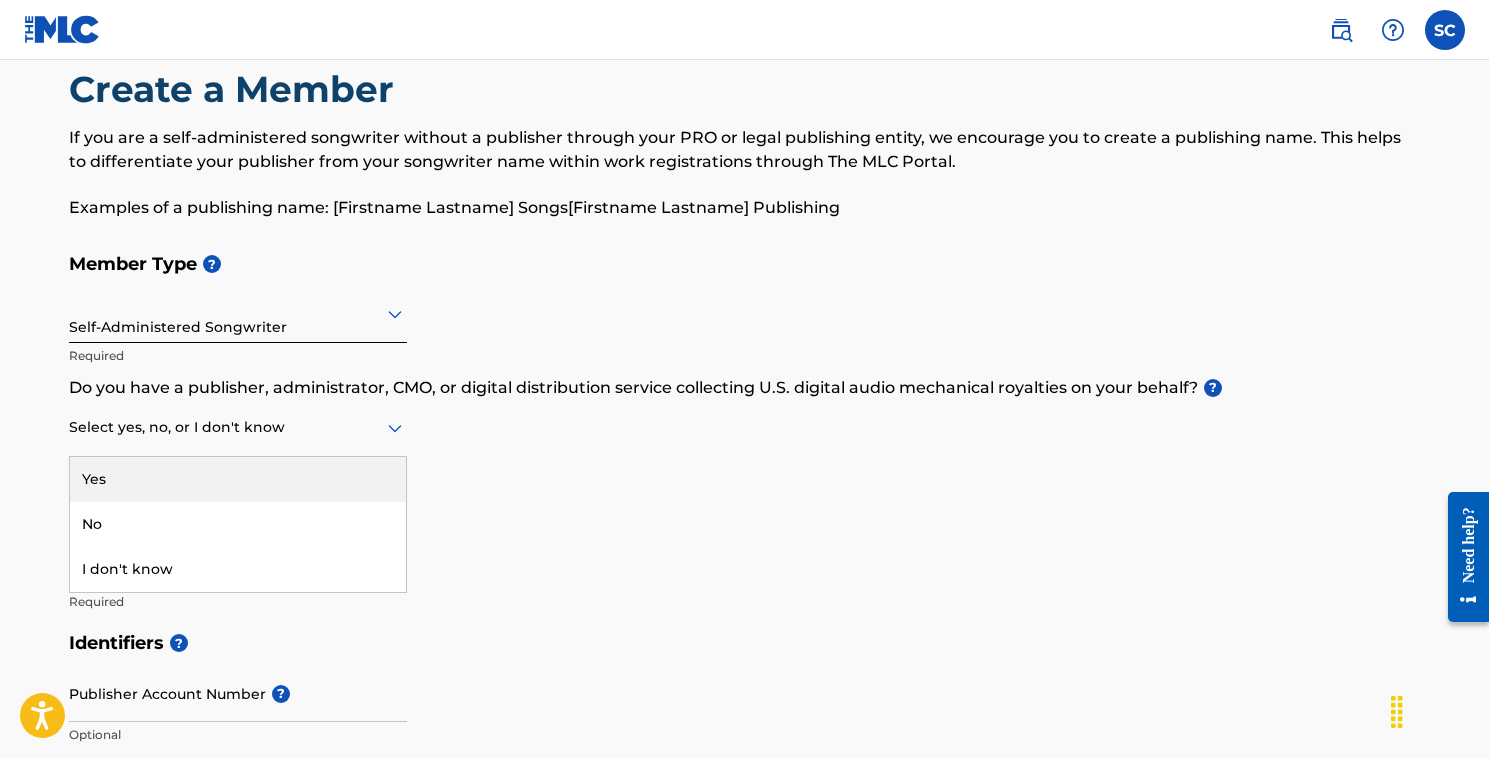 click at bounding box center [238, 427] 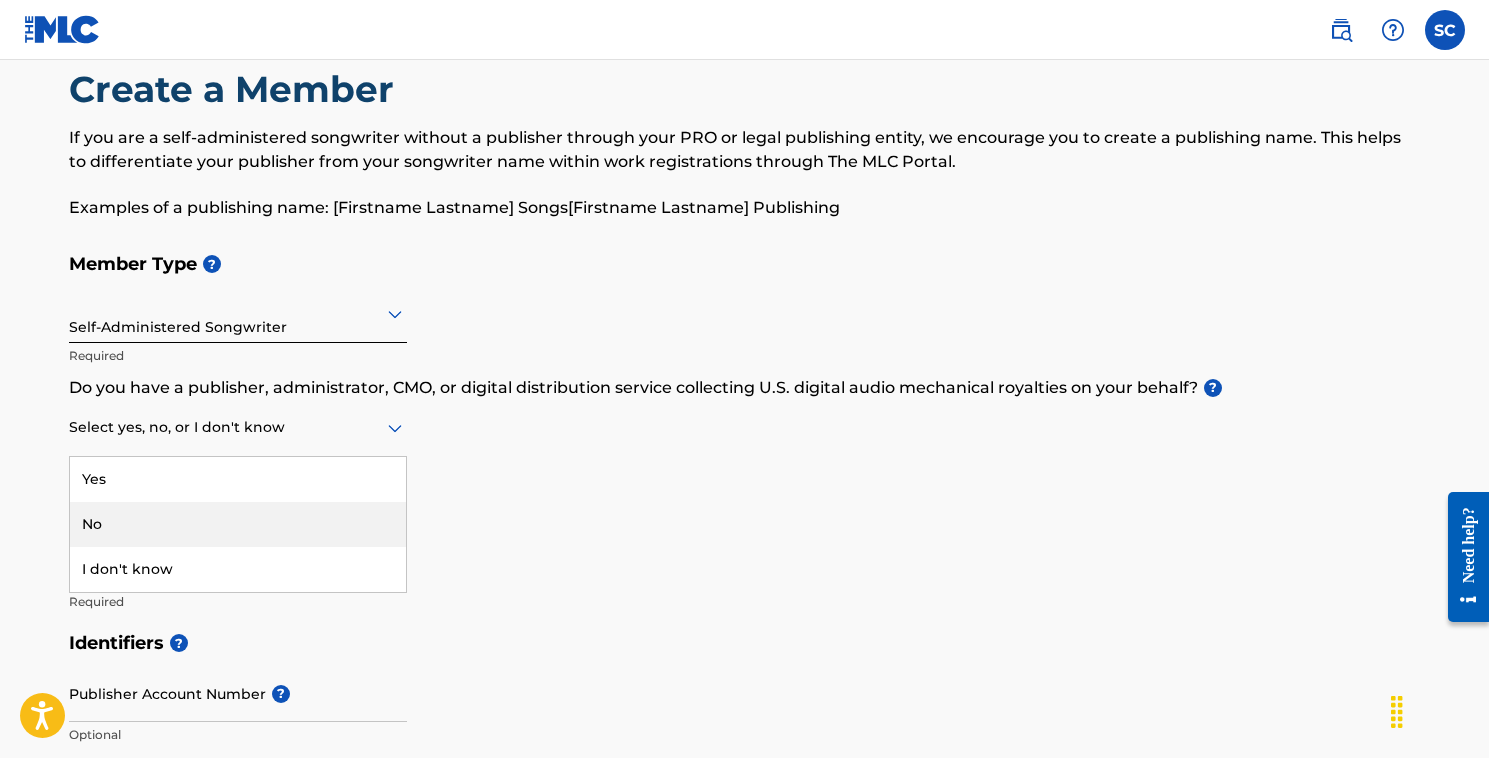 click on "No" at bounding box center (238, 524) 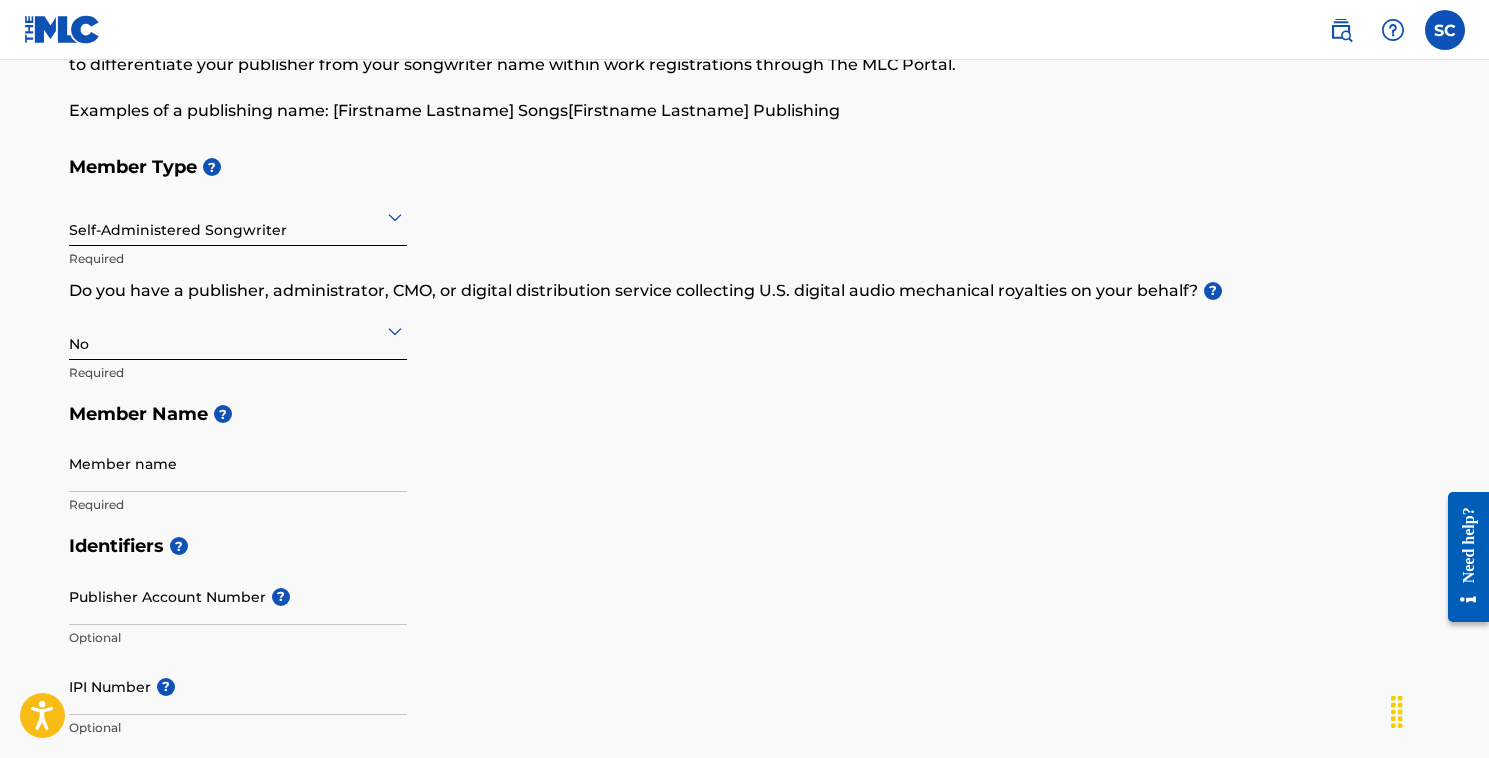 scroll, scrollTop: 137, scrollLeft: 0, axis: vertical 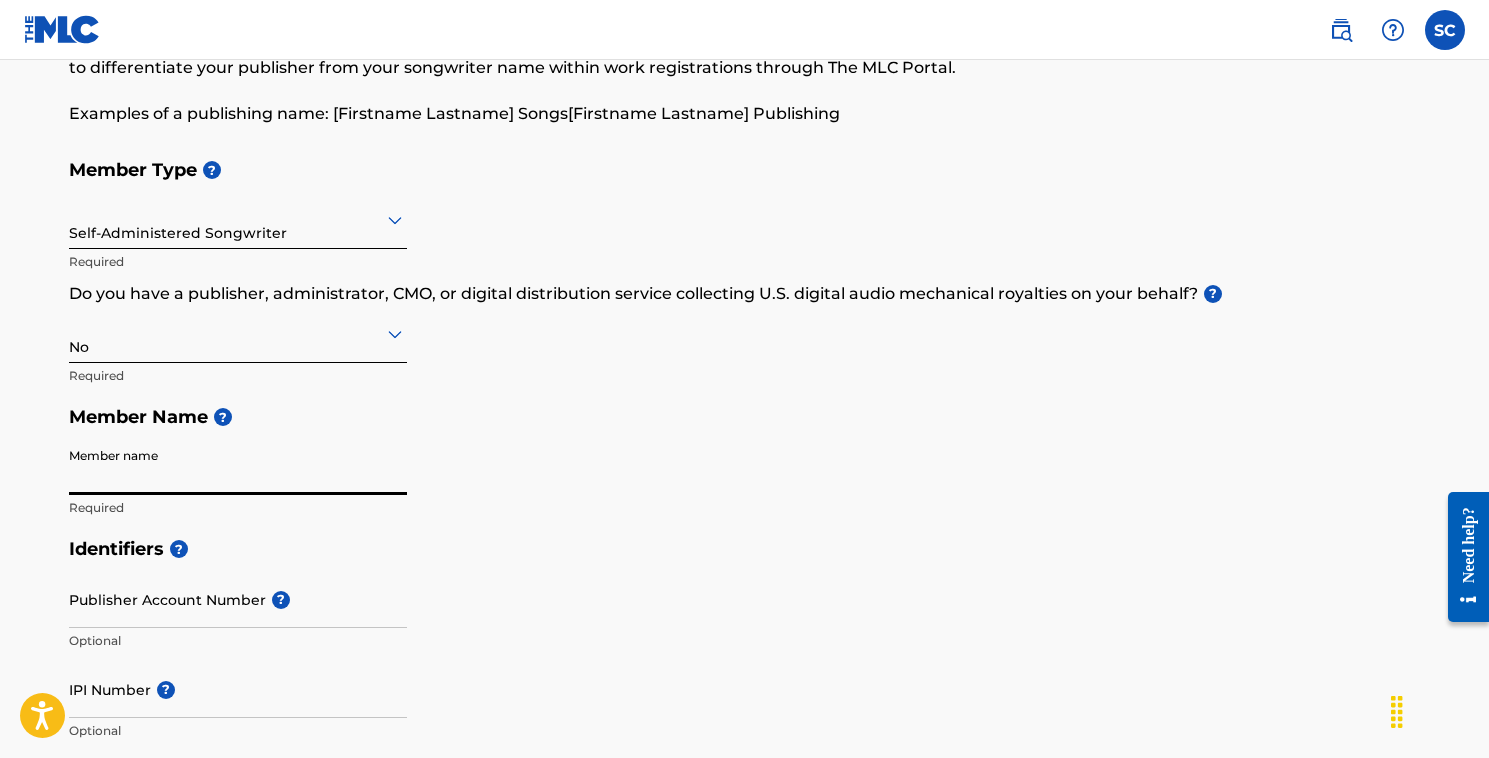 click on "Member name" at bounding box center (238, 466) 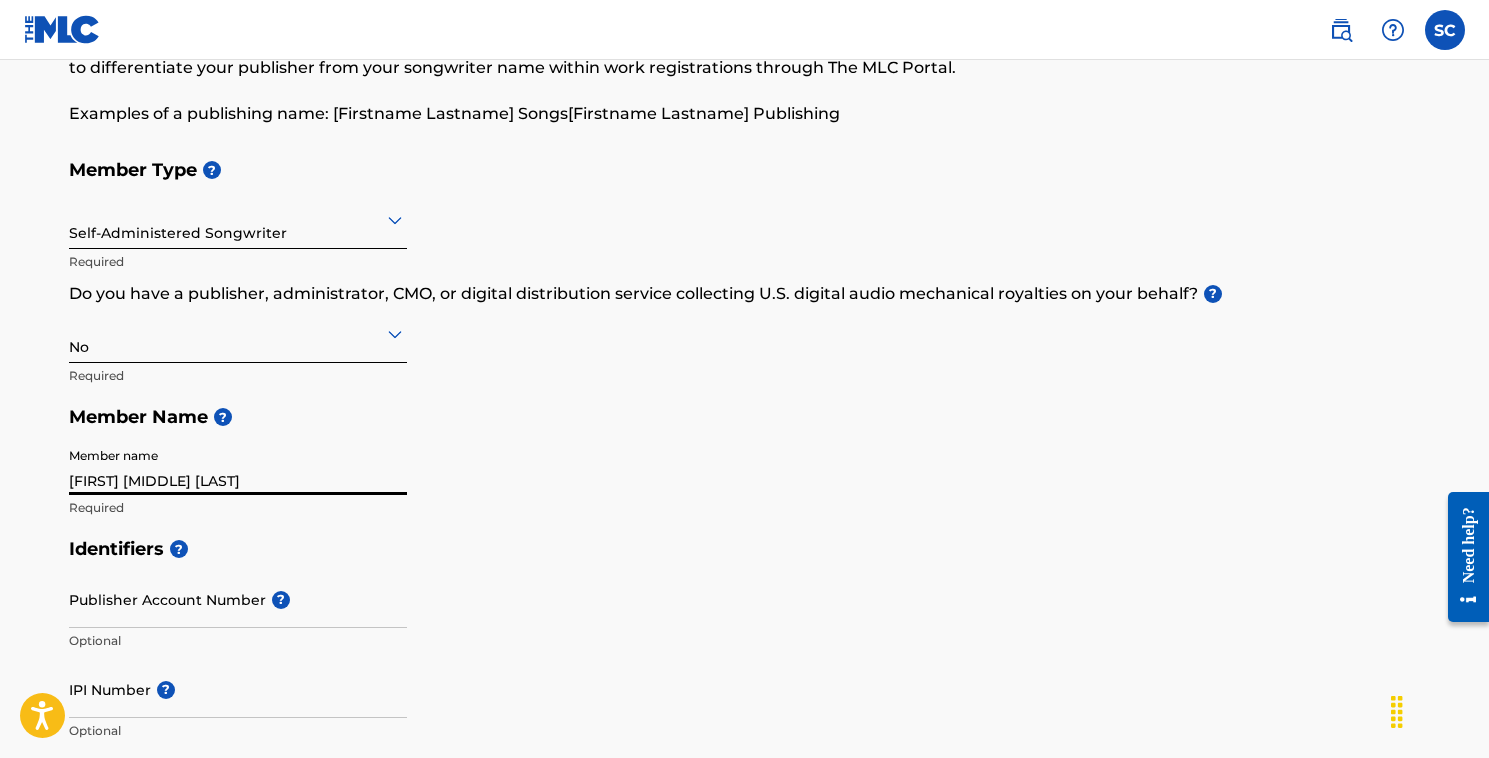 type on "[NUMBER] [STREET]" 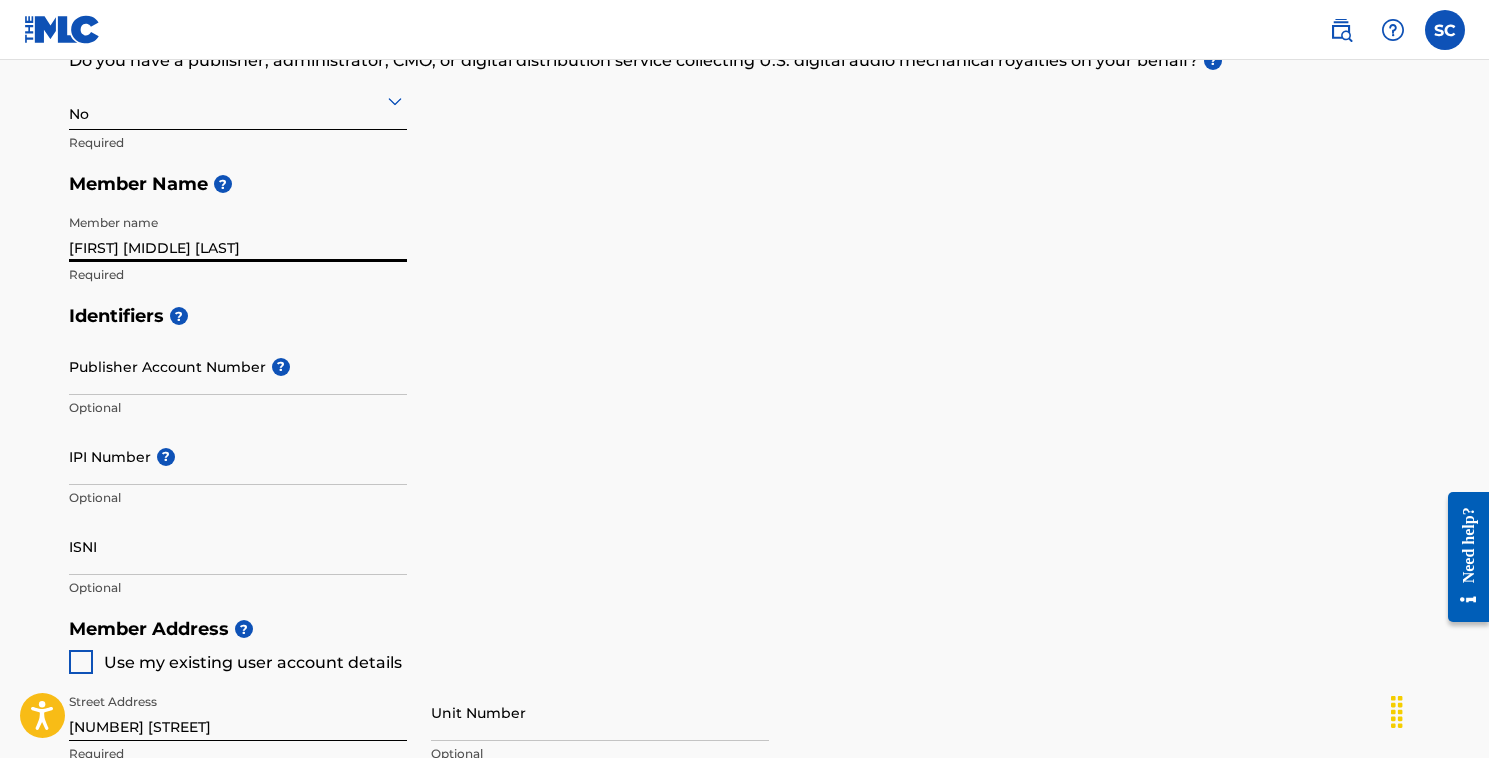 scroll, scrollTop: 402, scrollLeft: 0, axis: vertical 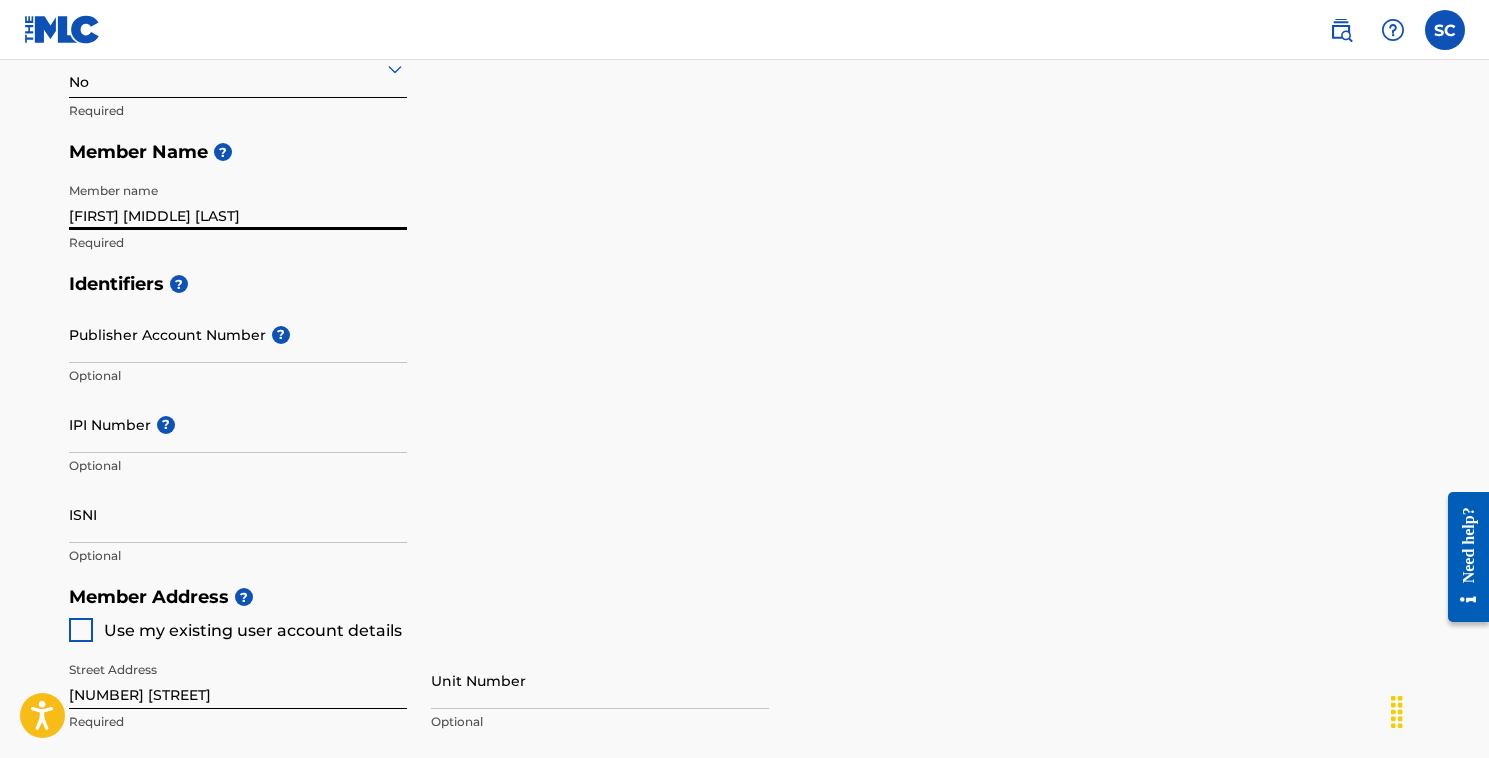 click on "Publisher Account Number ?" at bounding box center [238, 334] 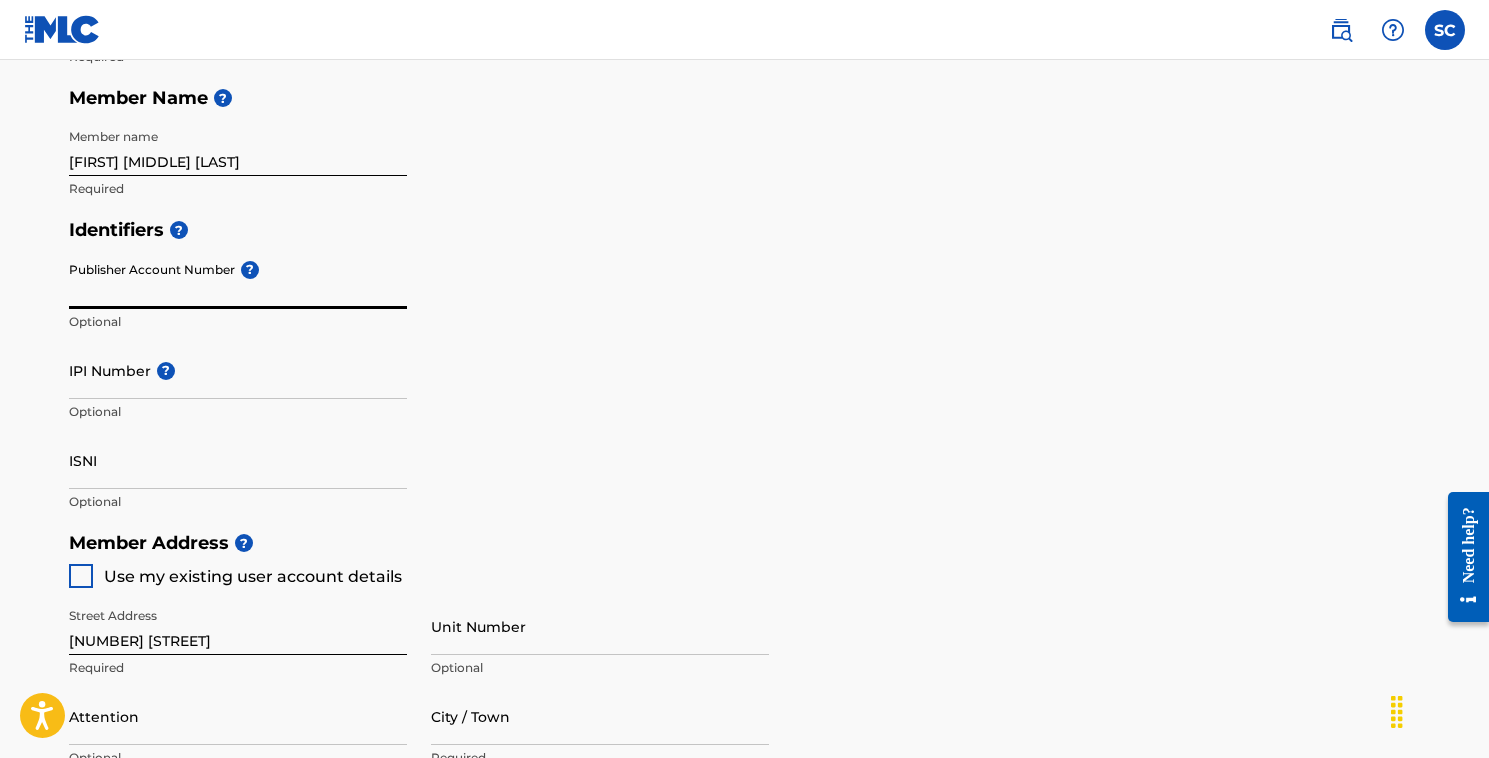 scroll, scrollTop: 451, scrollLeft: 0, axis: vertical 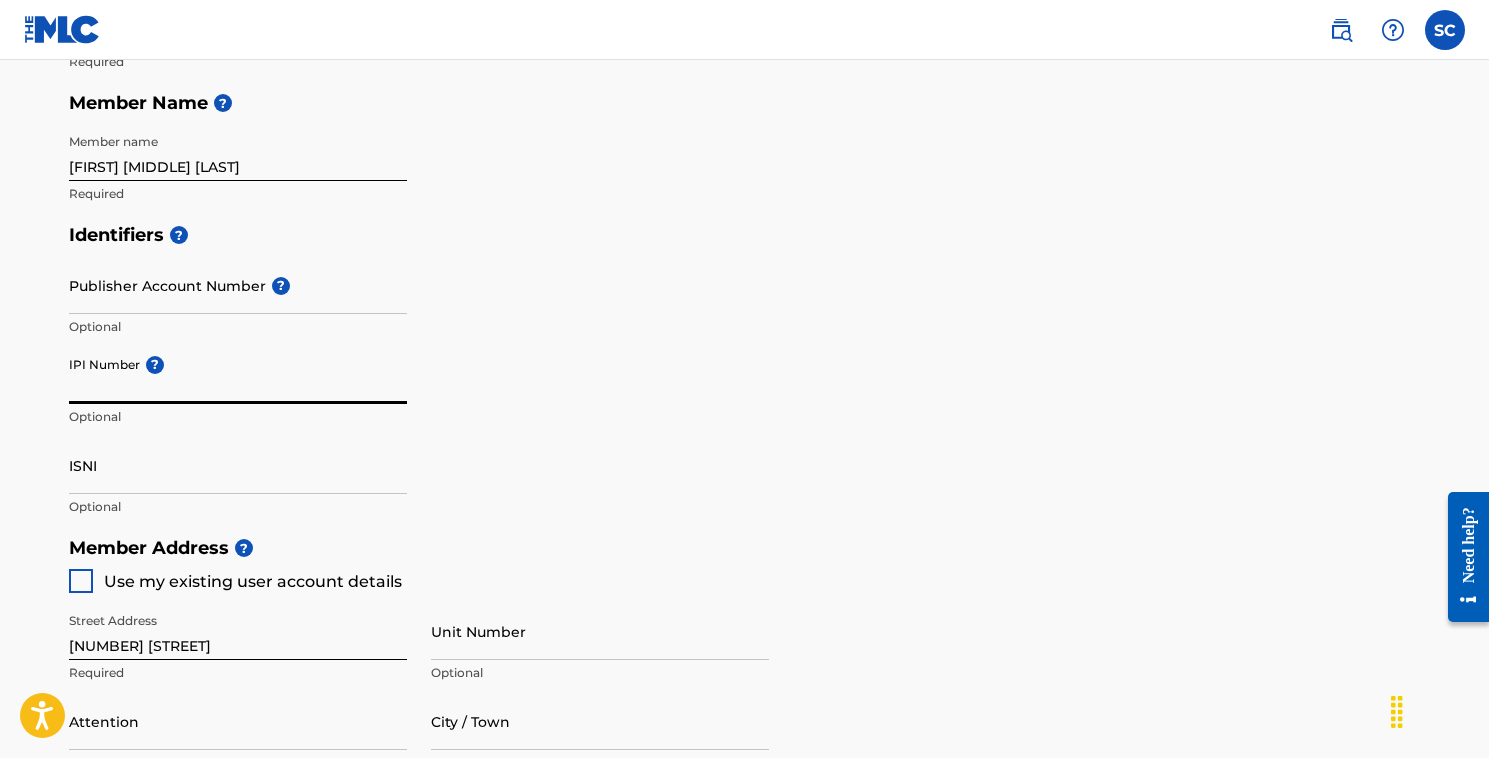 click on "IPI Number ?" at bounding box center (238, 375) 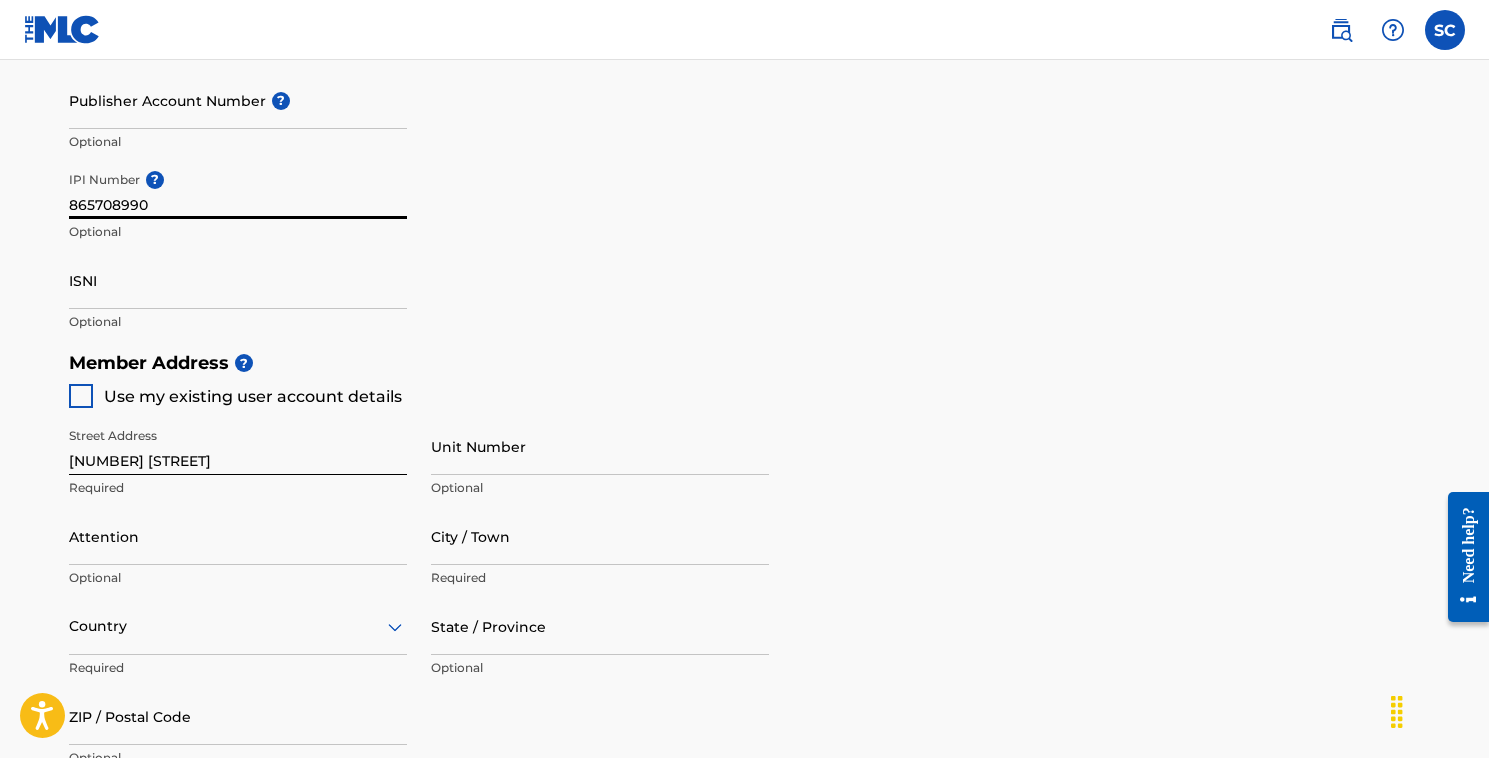 scroll, scrollTop: 637, scrollLeft: 0, axis: vertical 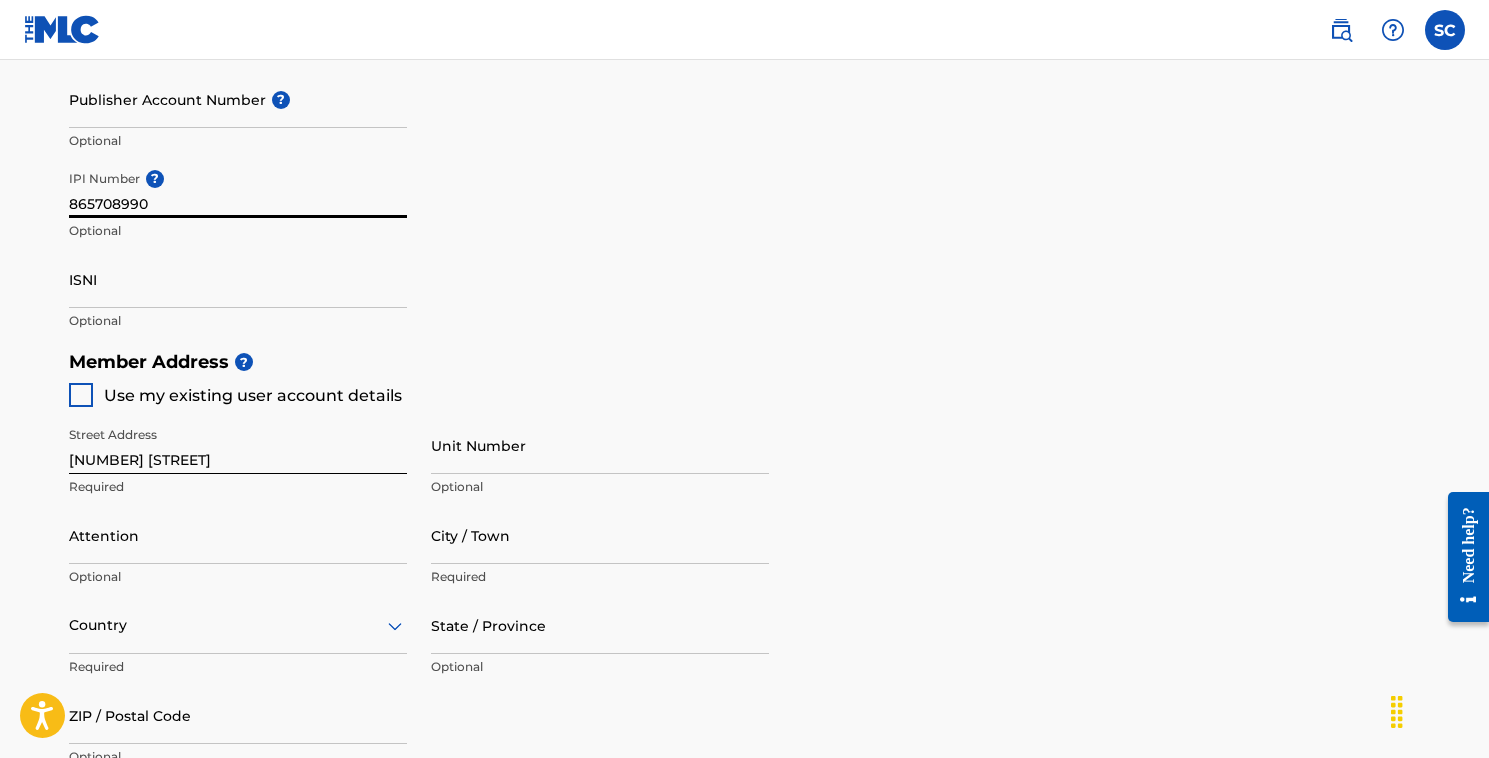type on "865708990" 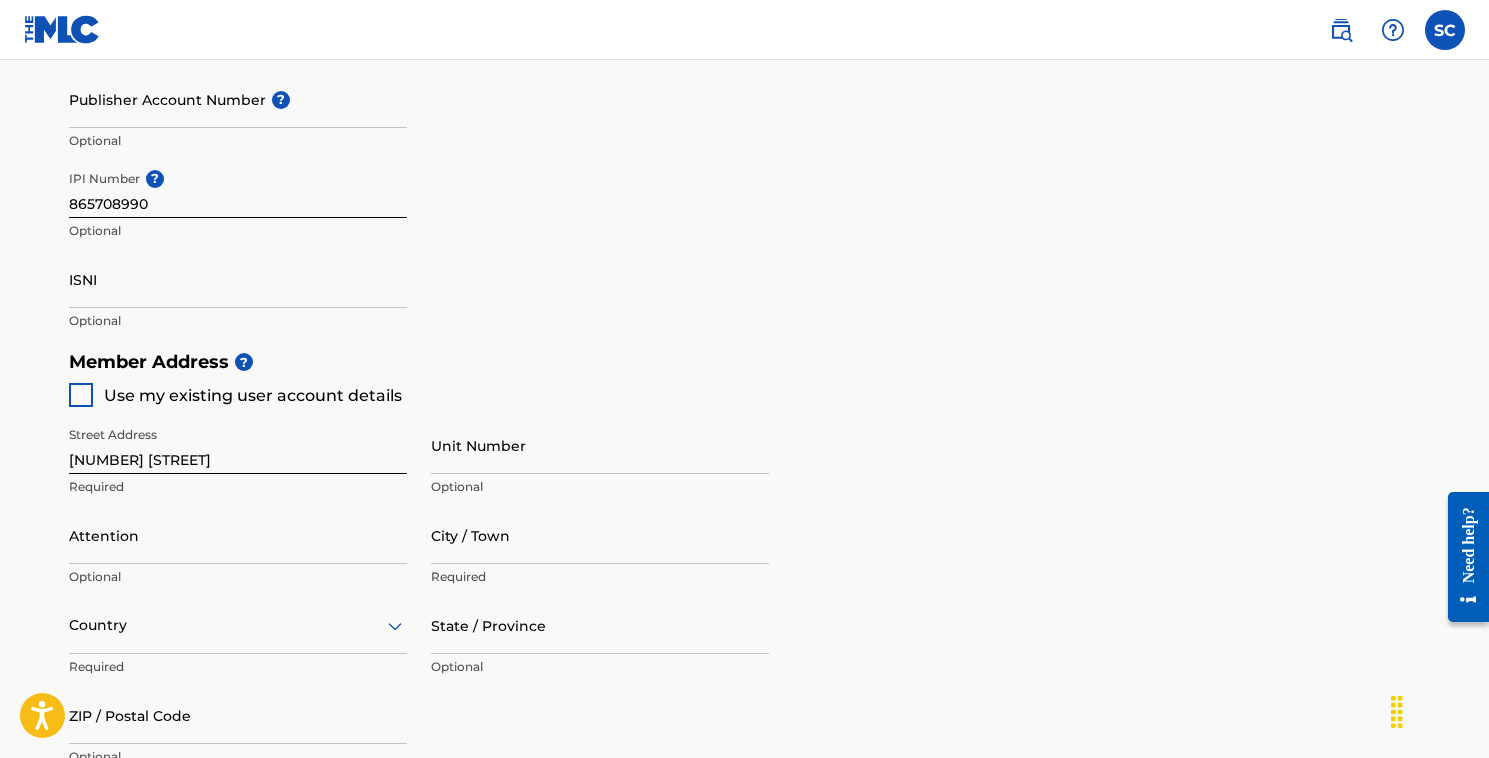 click at bounding box center (81, 395) 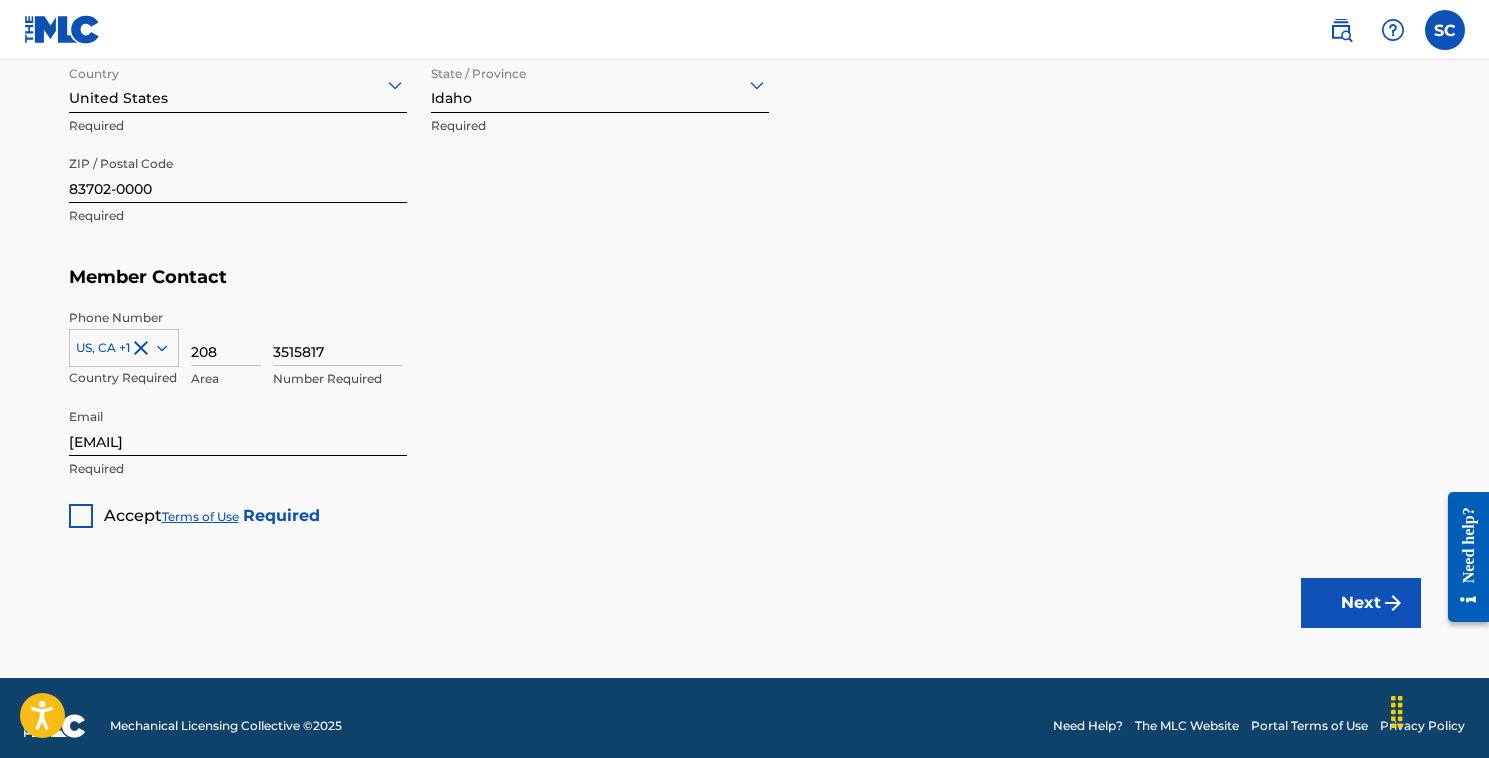 scroll, scrollTop: 1193, scrollLeft: 0, axis: vertical 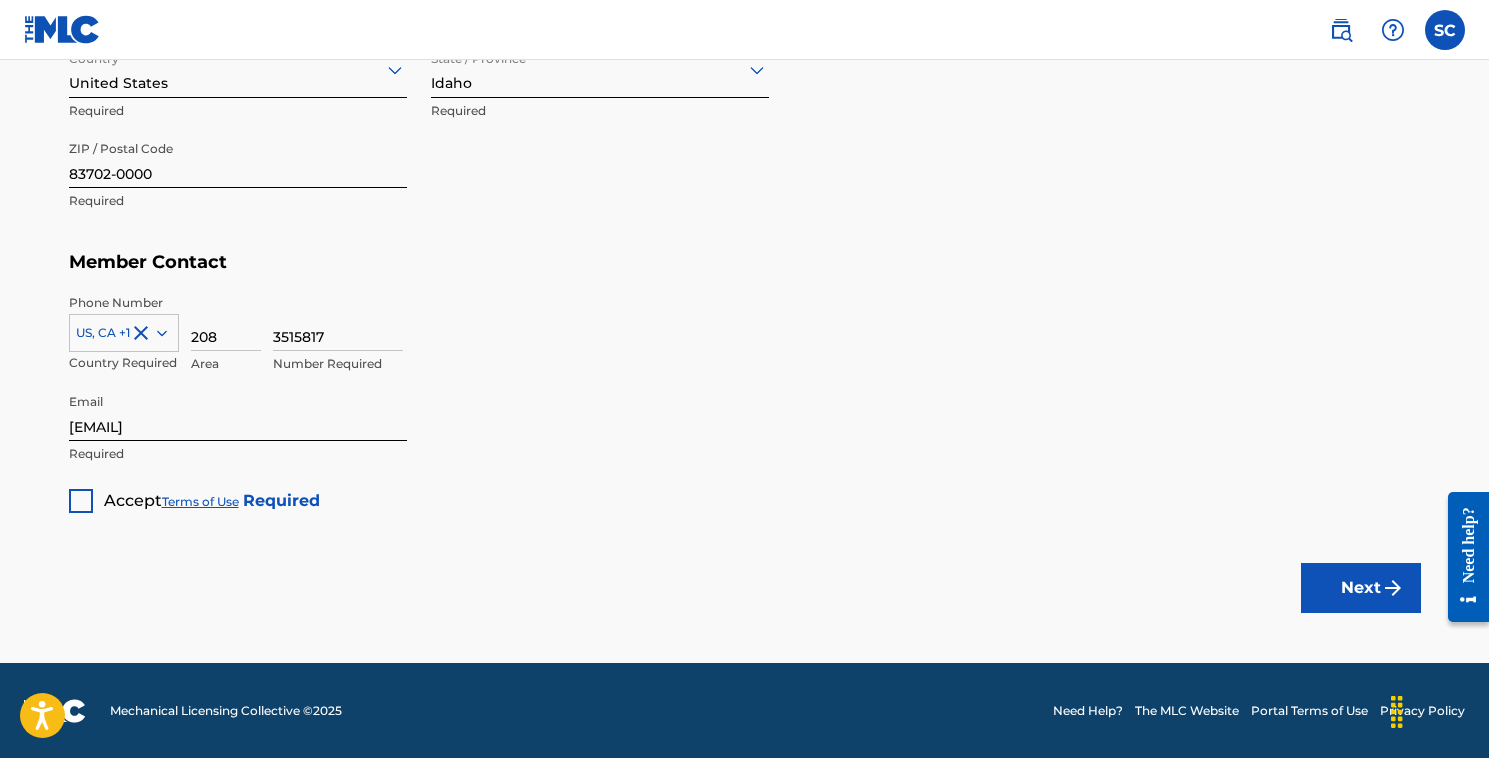 click at bounding box center (81, 501) 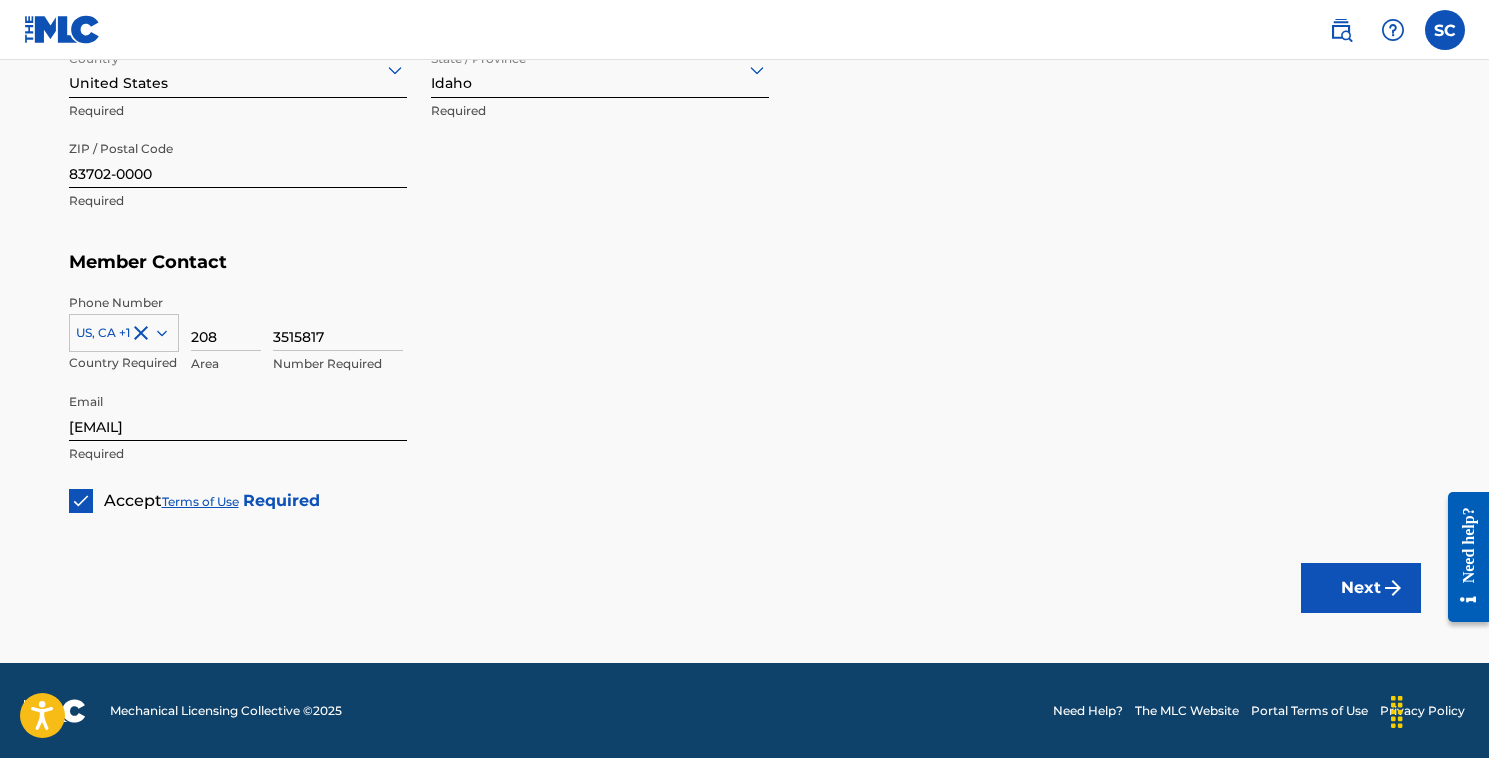 click on "Next" at bounding box center [1361, 588] 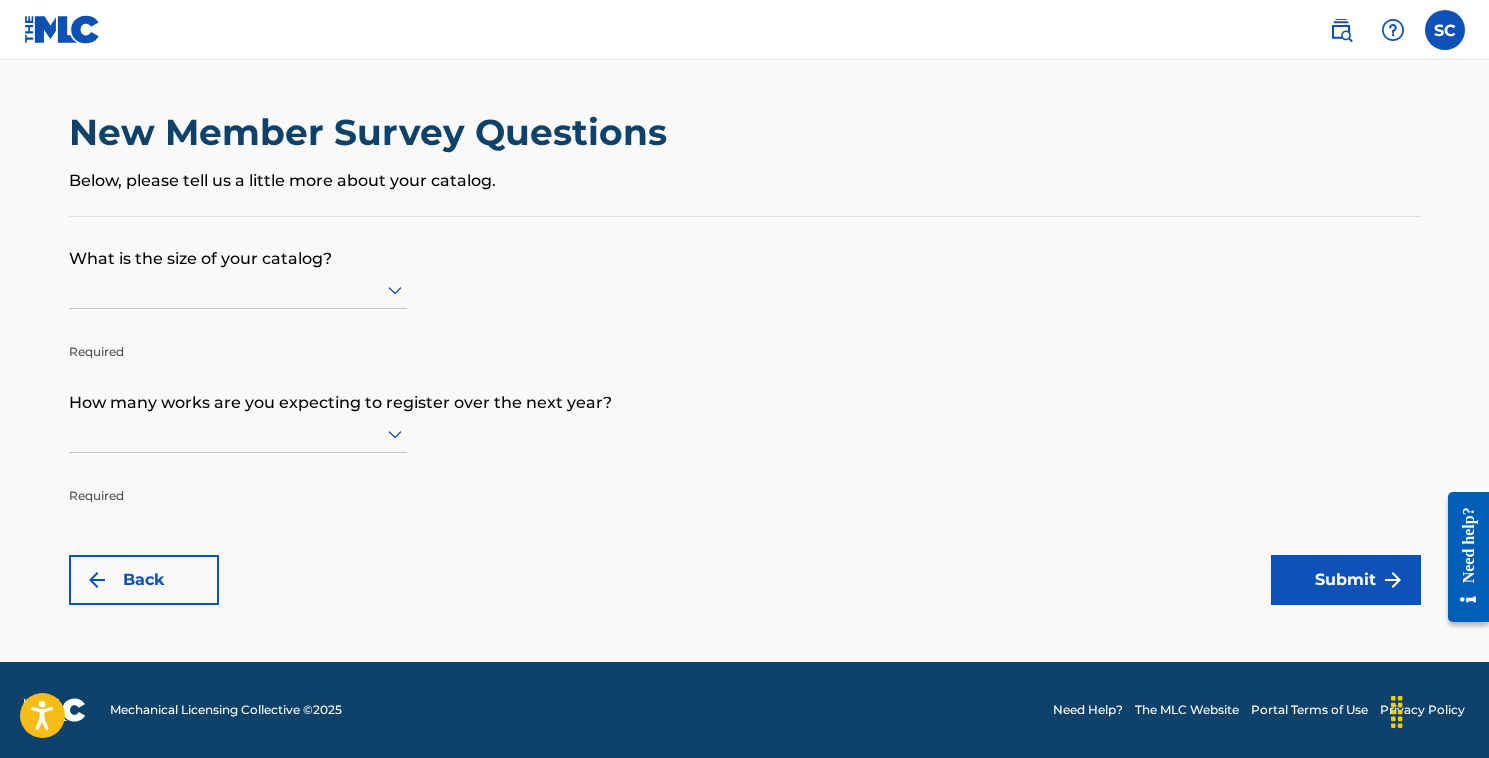 scroll, scrollTop: 0, scrollLeft: 0, axis: both 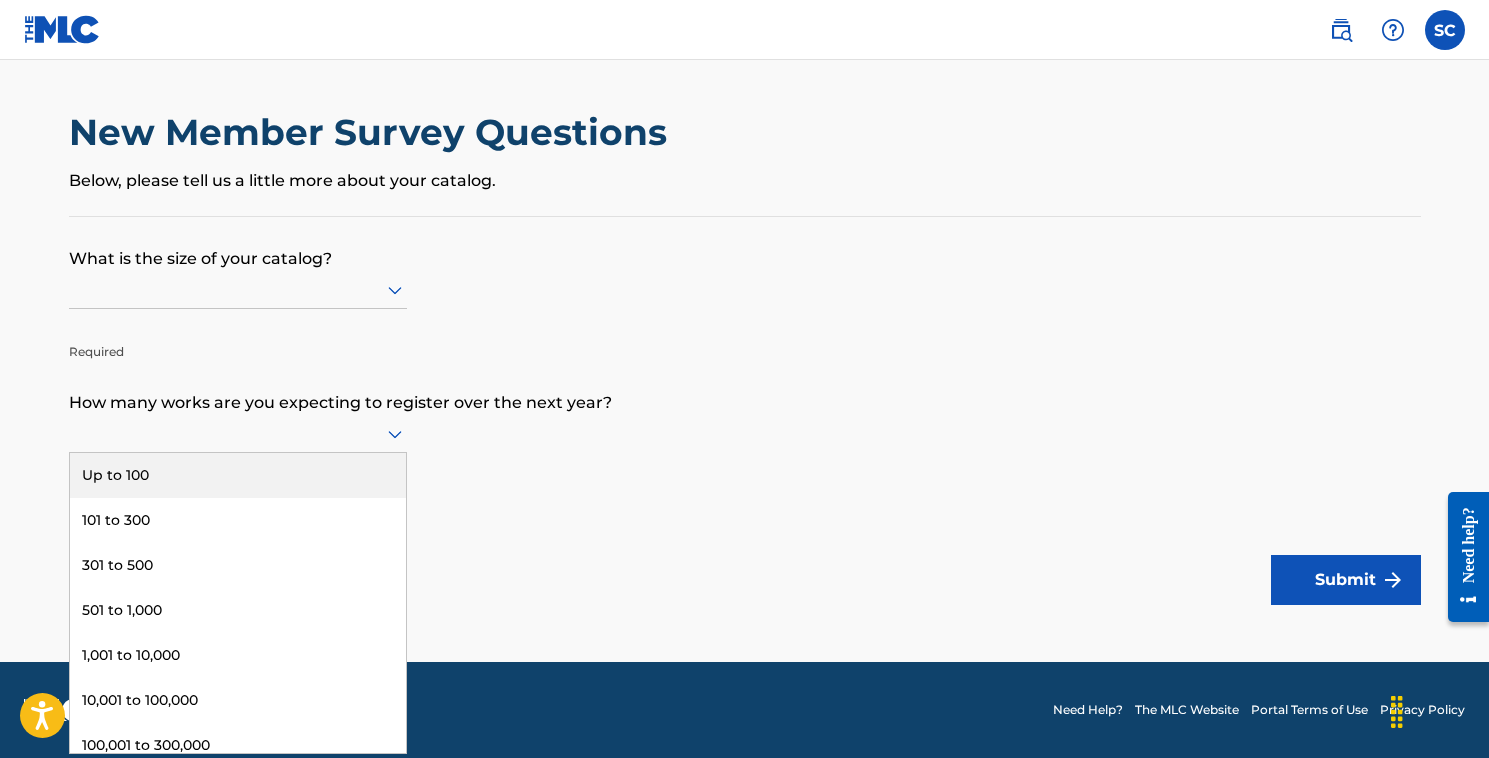 click at bounding box center (238, 433) 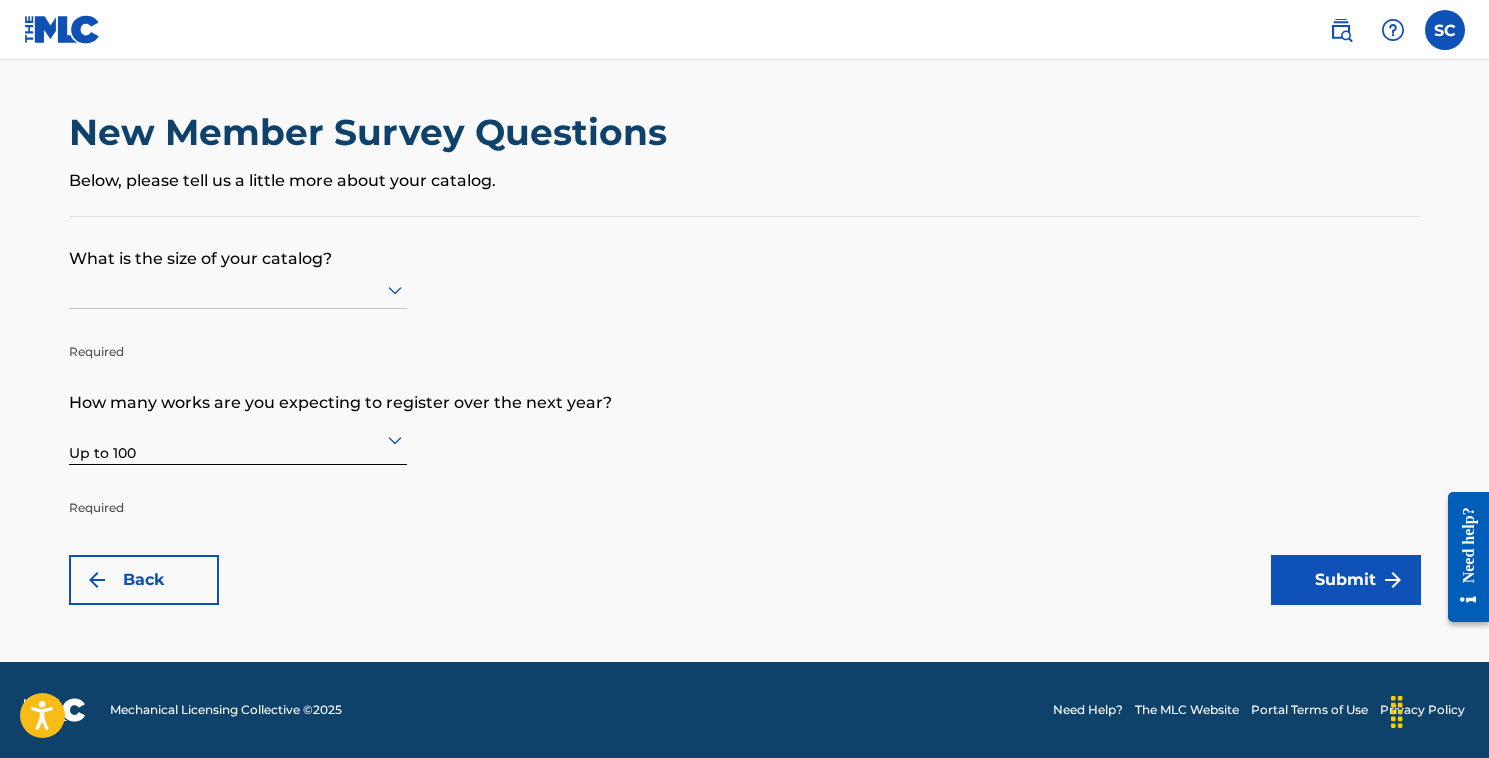 click on "Submit" at bounding box center [1346, 580] 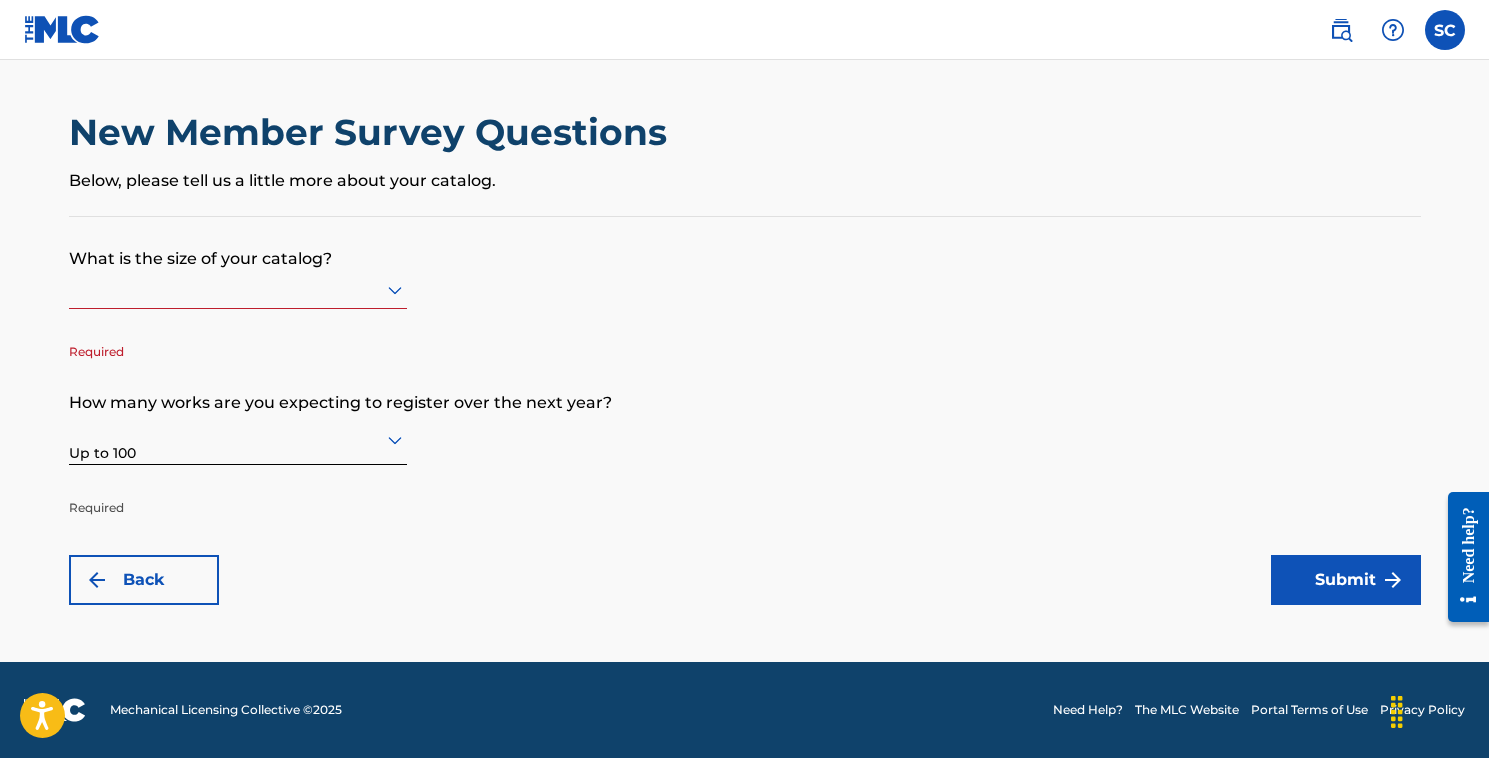 click on "Submit" at bounding box center [1346, 580] 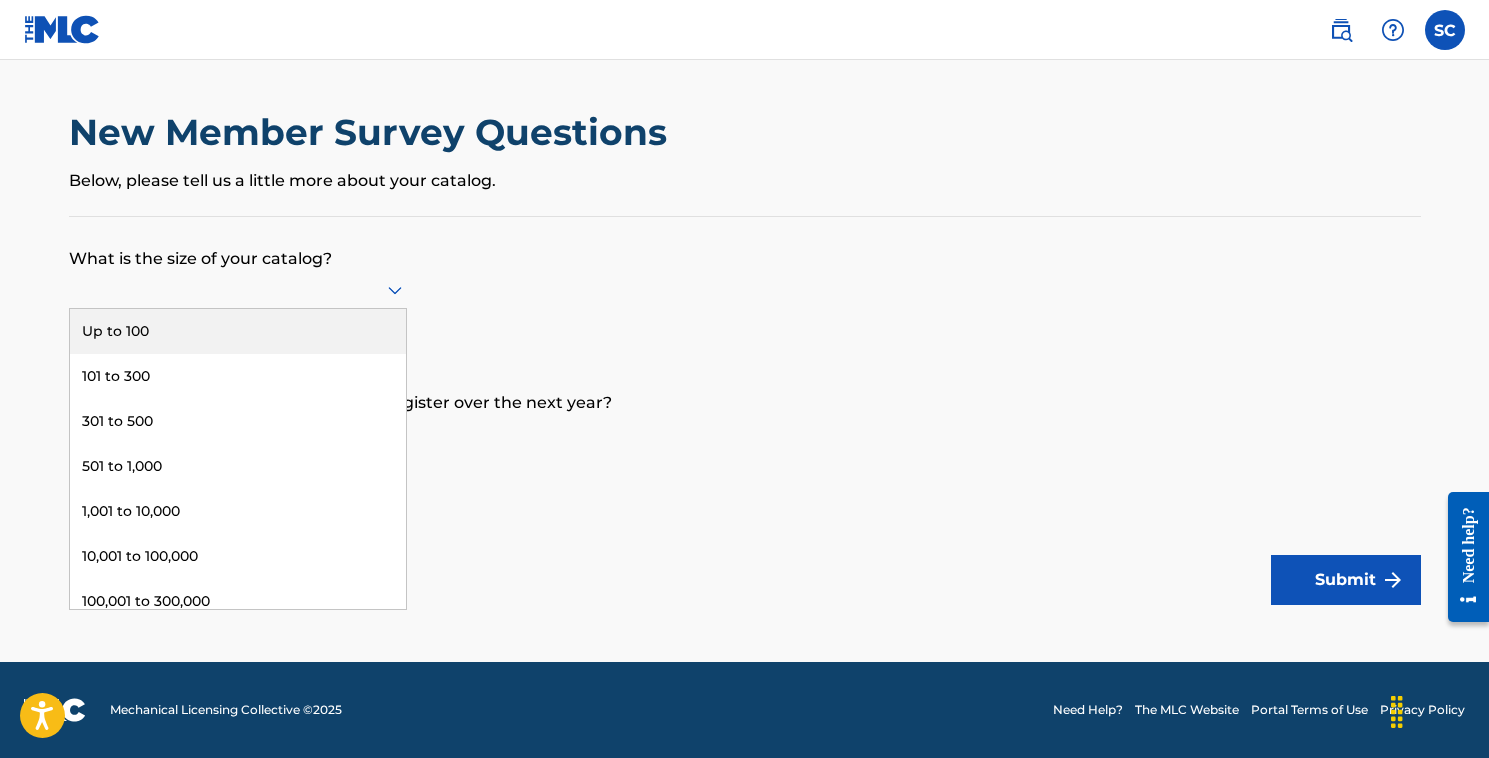 click at bounding box center (238, 289) 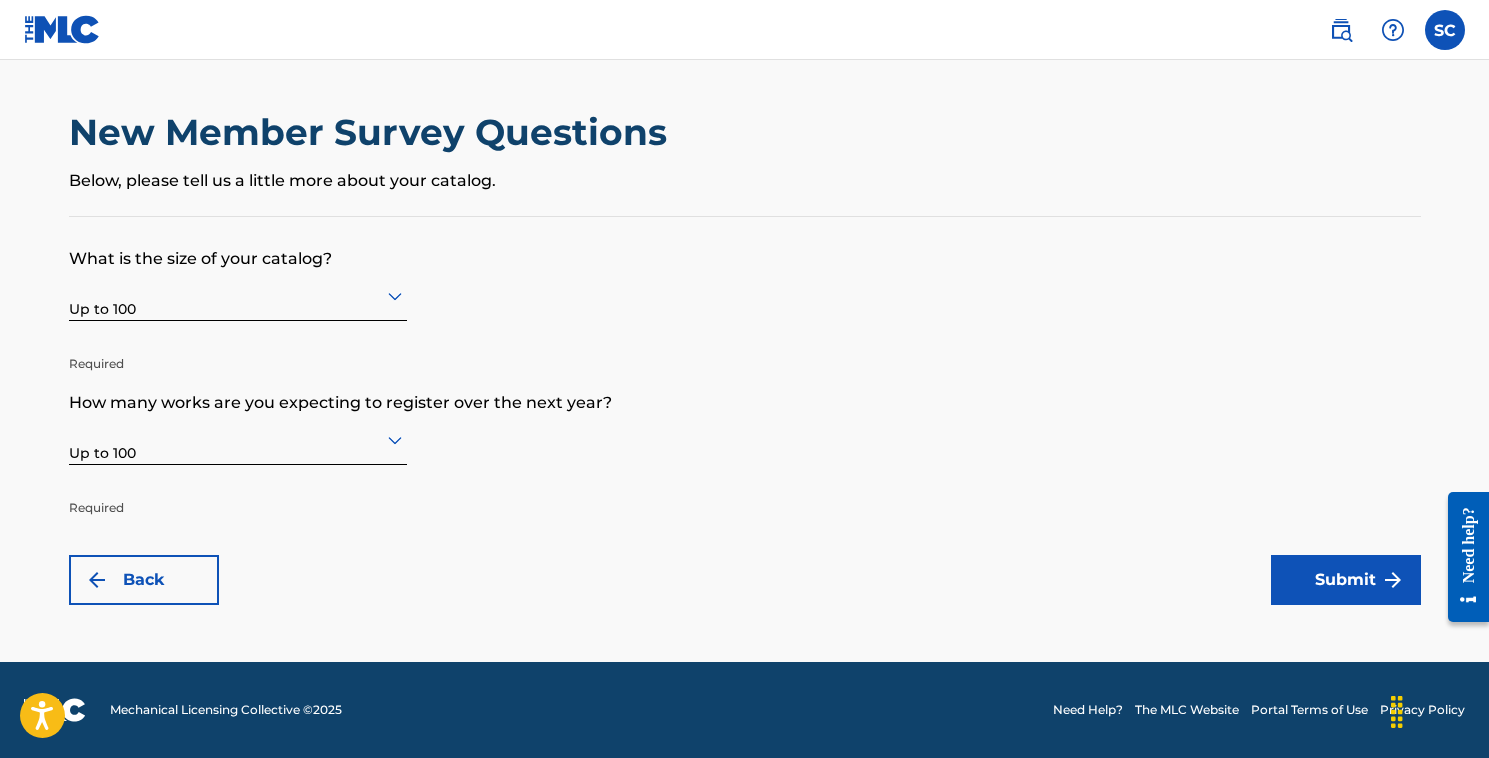 click on "Submit" at bounding box center [1346, 580] 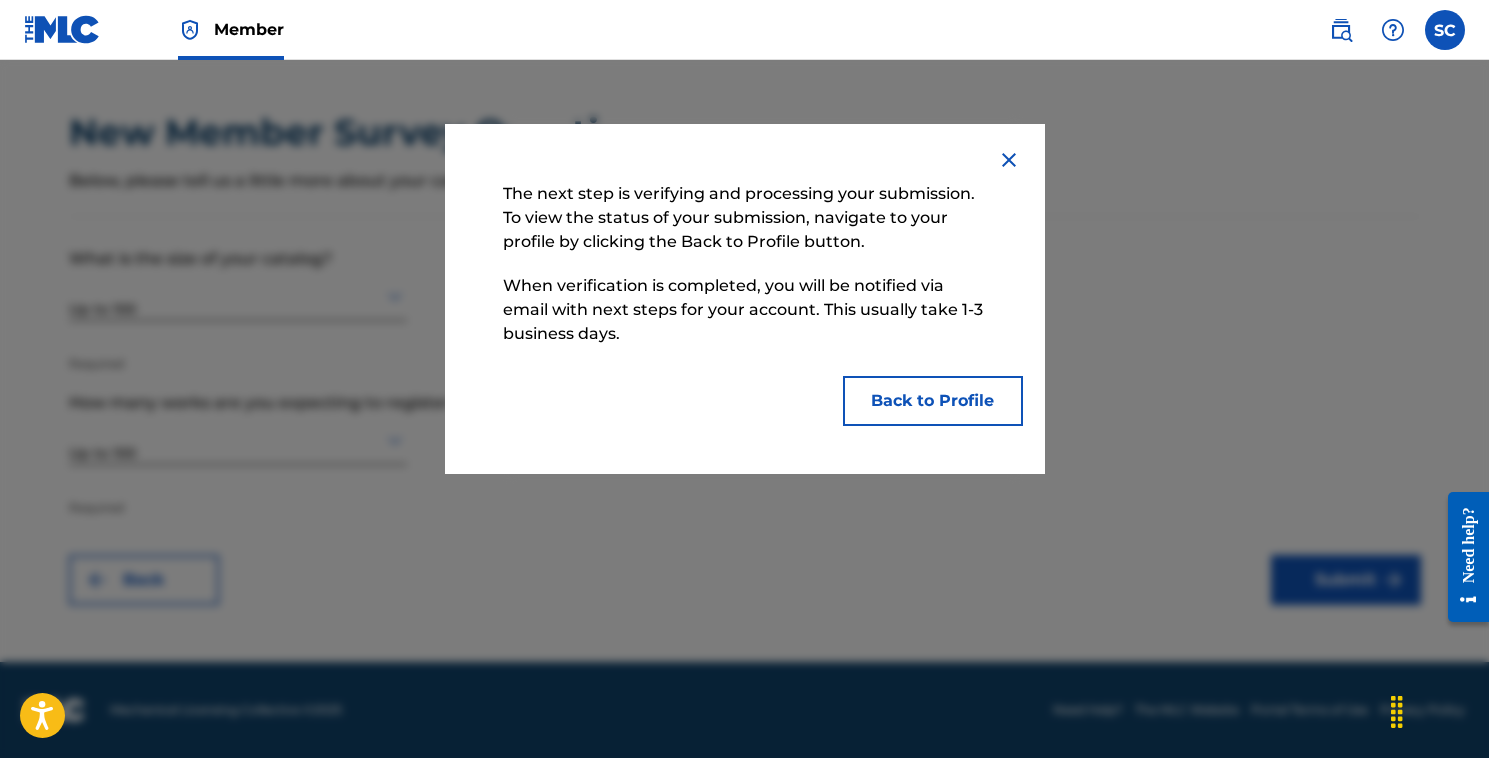 click on "Back to Profile" at bounding box center (933, 401) 